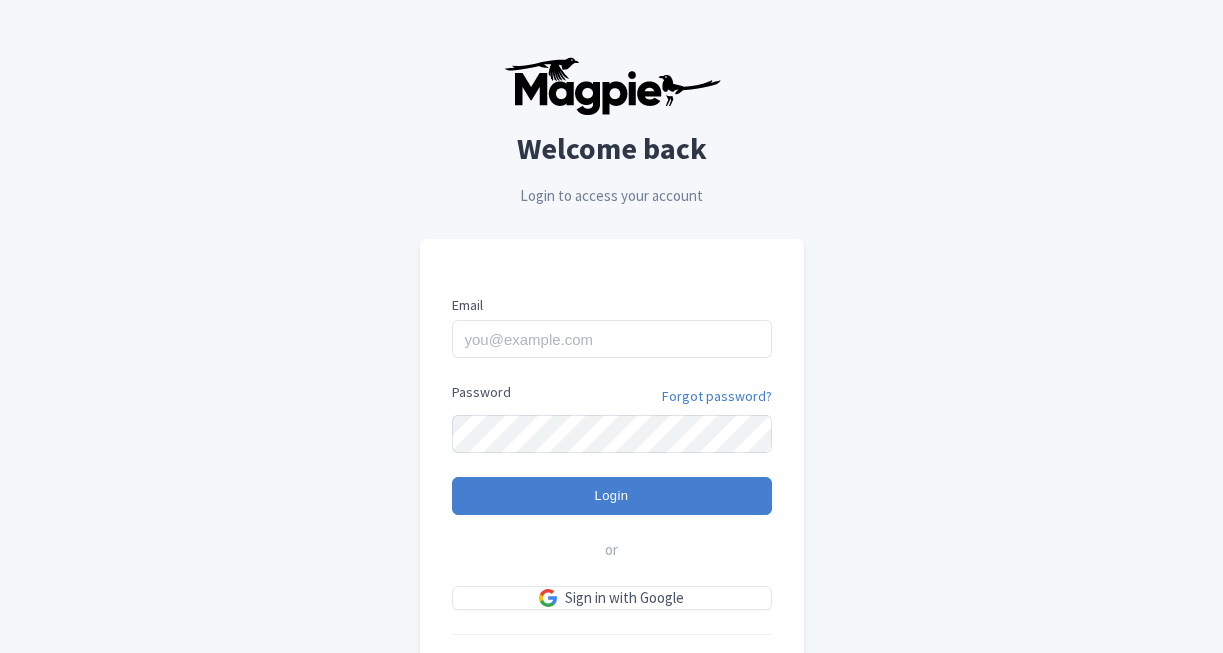 scroll, scrollTop: 0, scrollLeft: 0, axis: both 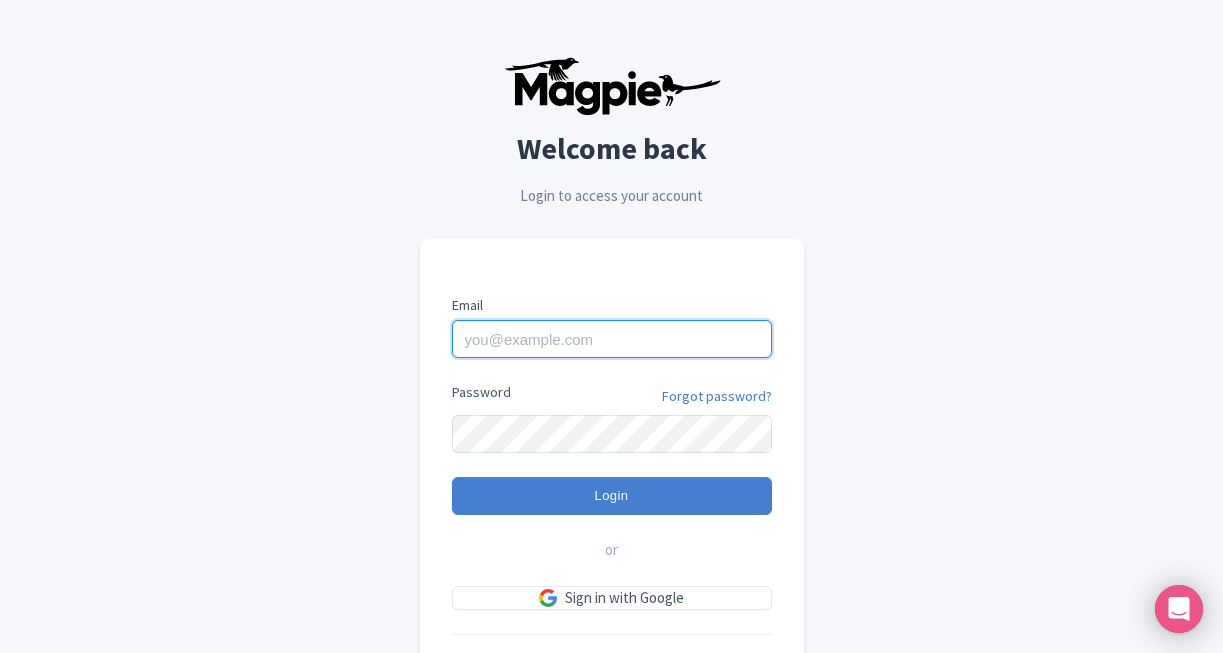 click on "Email" at bounding box center (612, 339) 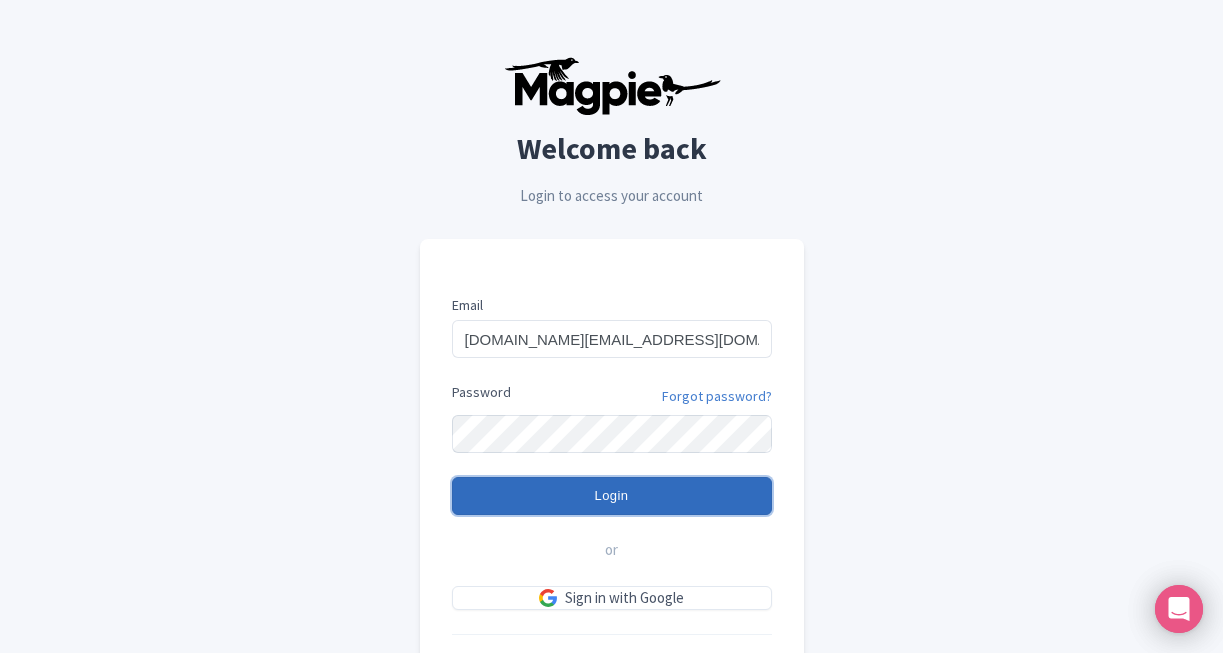 click on "Login" at bounding box center [612, 496] 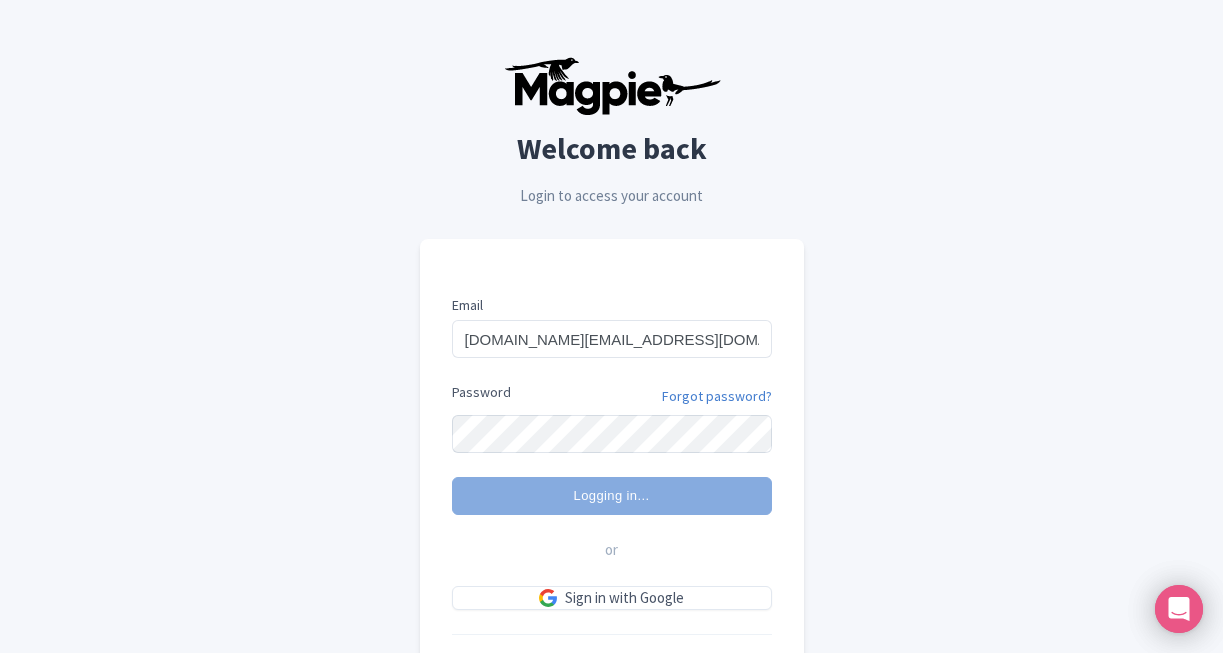 type on "Logging in..." 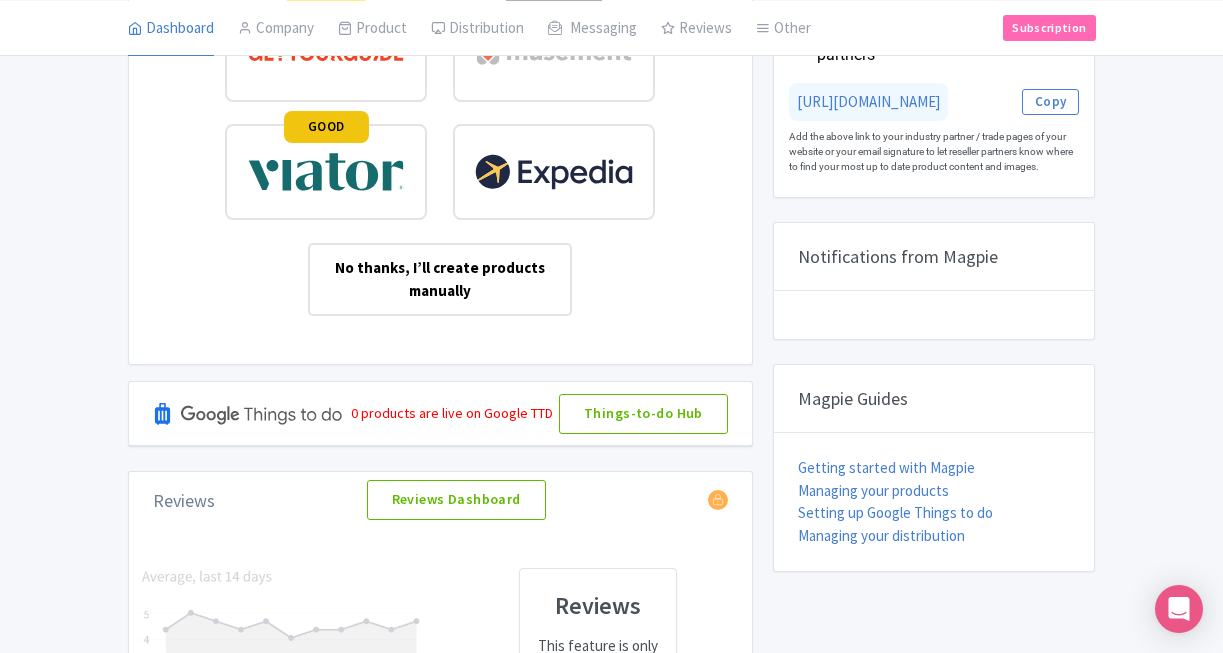 scroll, scrollTop: 570, scrollLeft: 0, axis: vertical 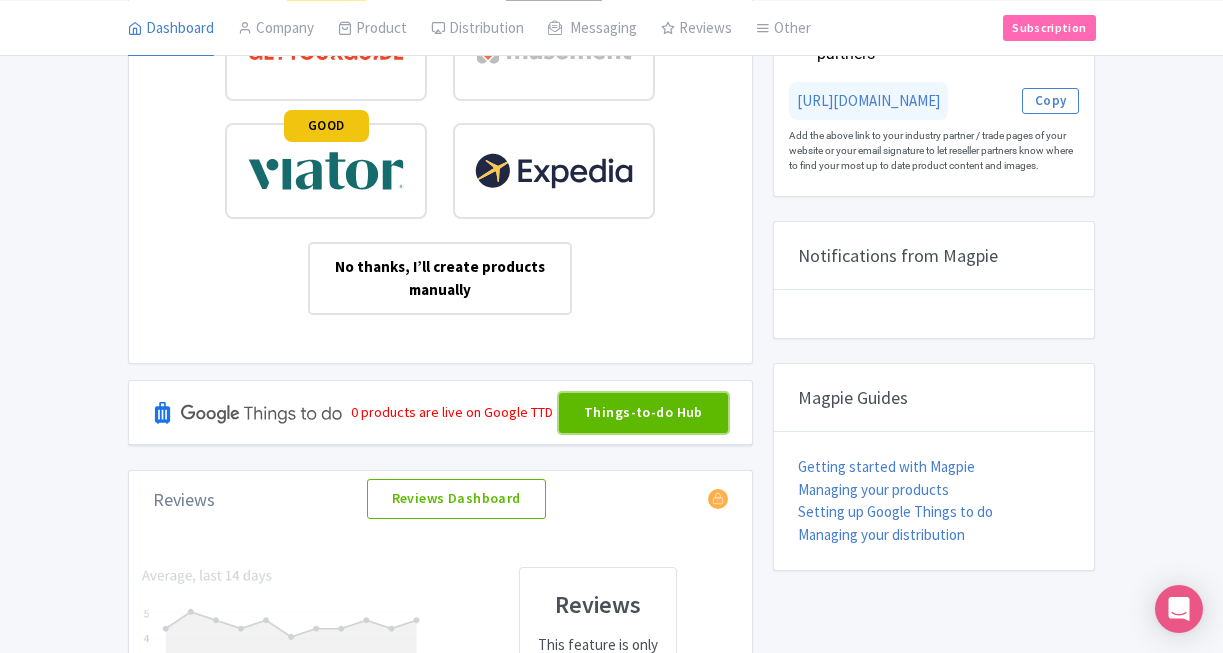 click on "Things-to-do Hub" at bounding box center [643, 413] 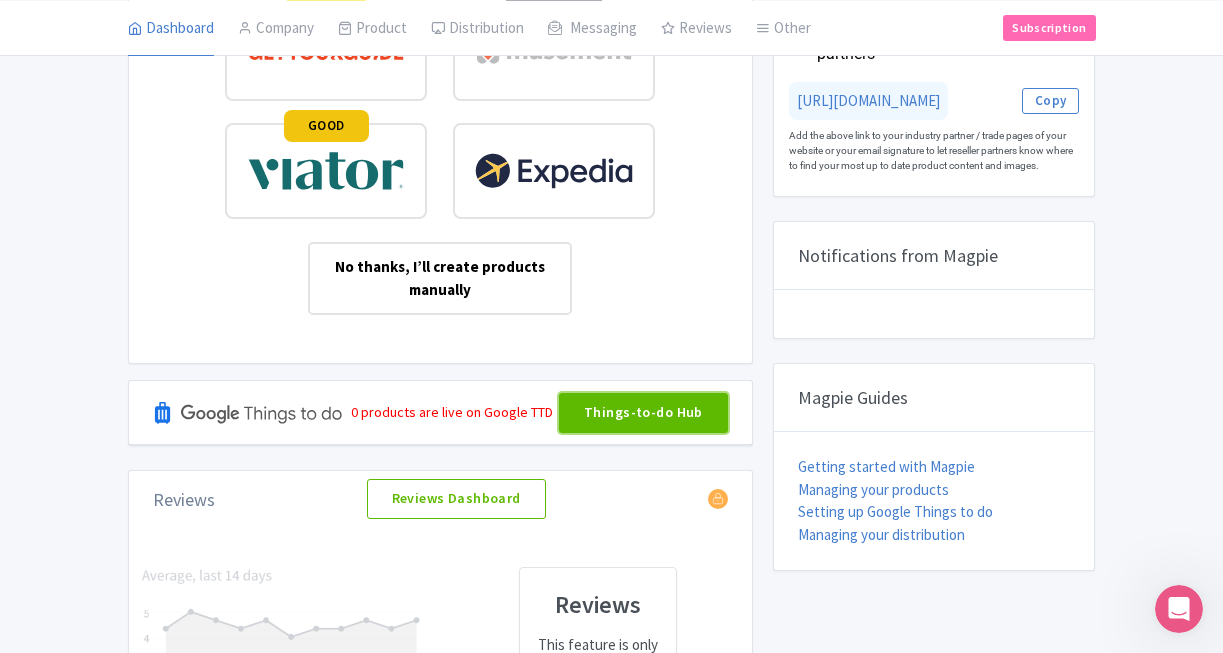 scroll, scrollTop: 0, scrollLeft: 0, axis: both 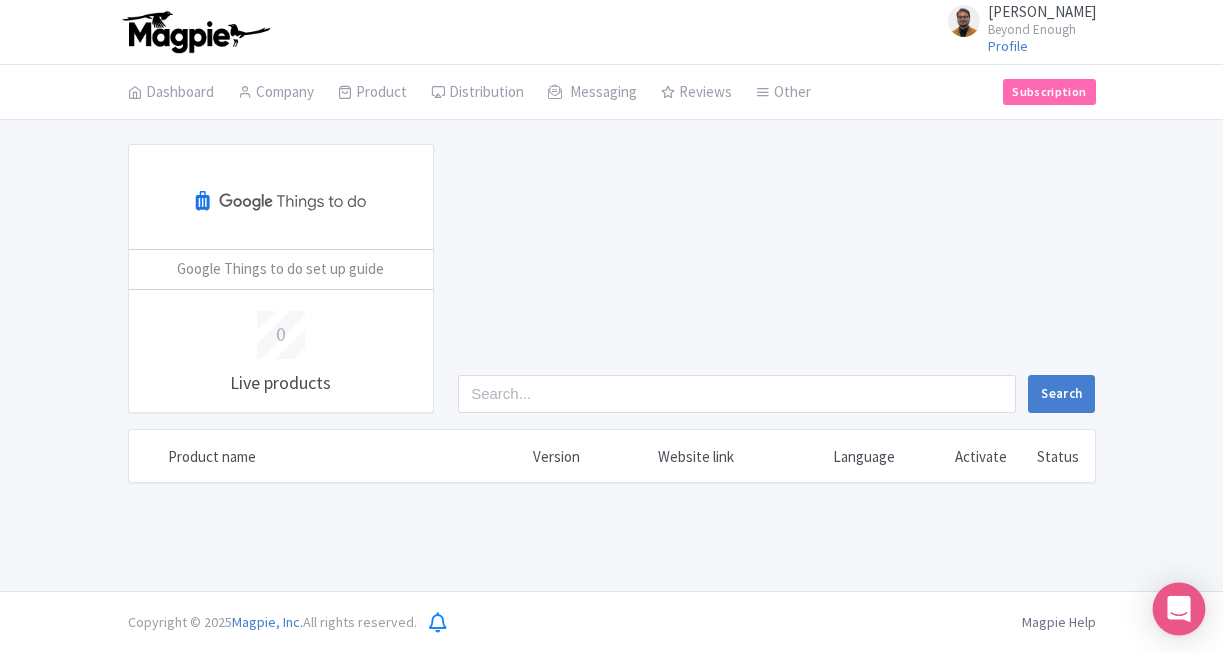 click 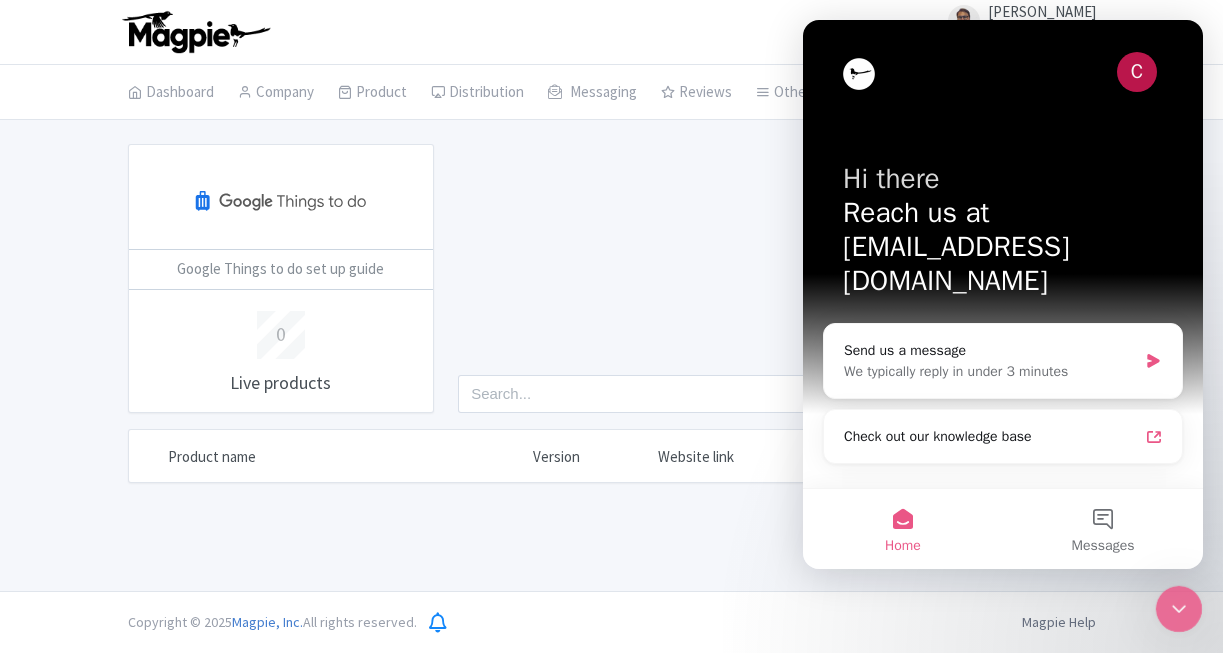 scroll, scrollTop: 0, scrollLeft: 0, axis: both 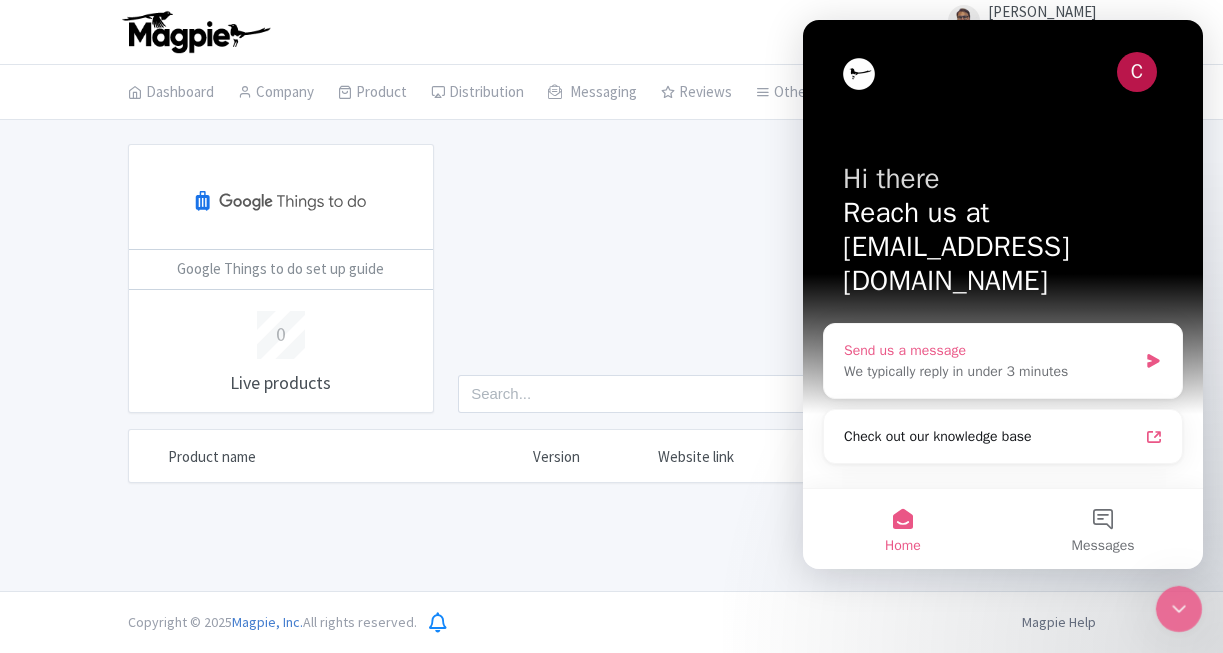 click on "We typically reply in under 3 minutes" at bounding box center (990, 371) 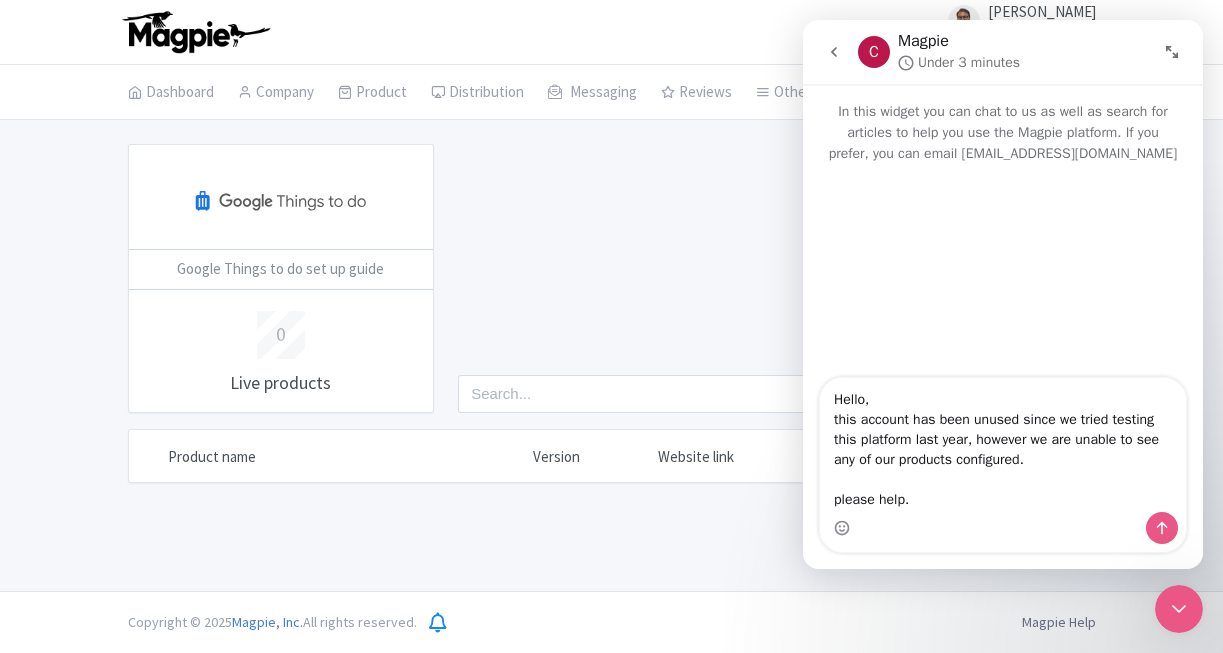 type on "Hello,
this account has been unused since we tried testing this platform last year, however we are unable to see any of our products configured.
please help." 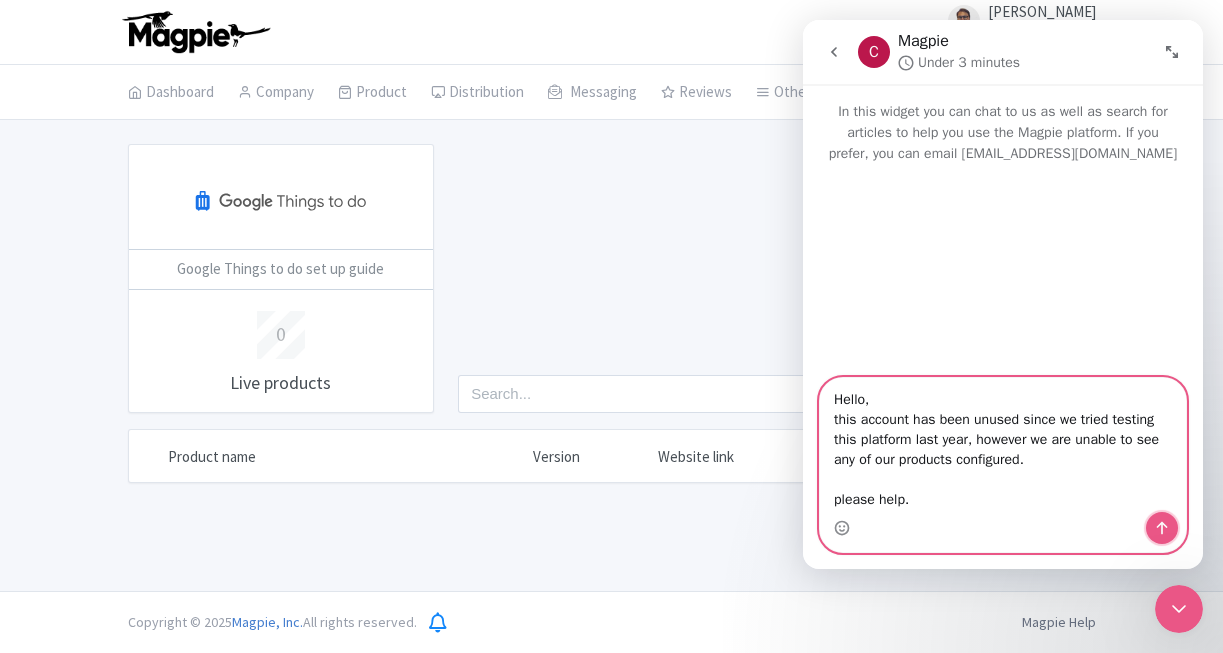 click 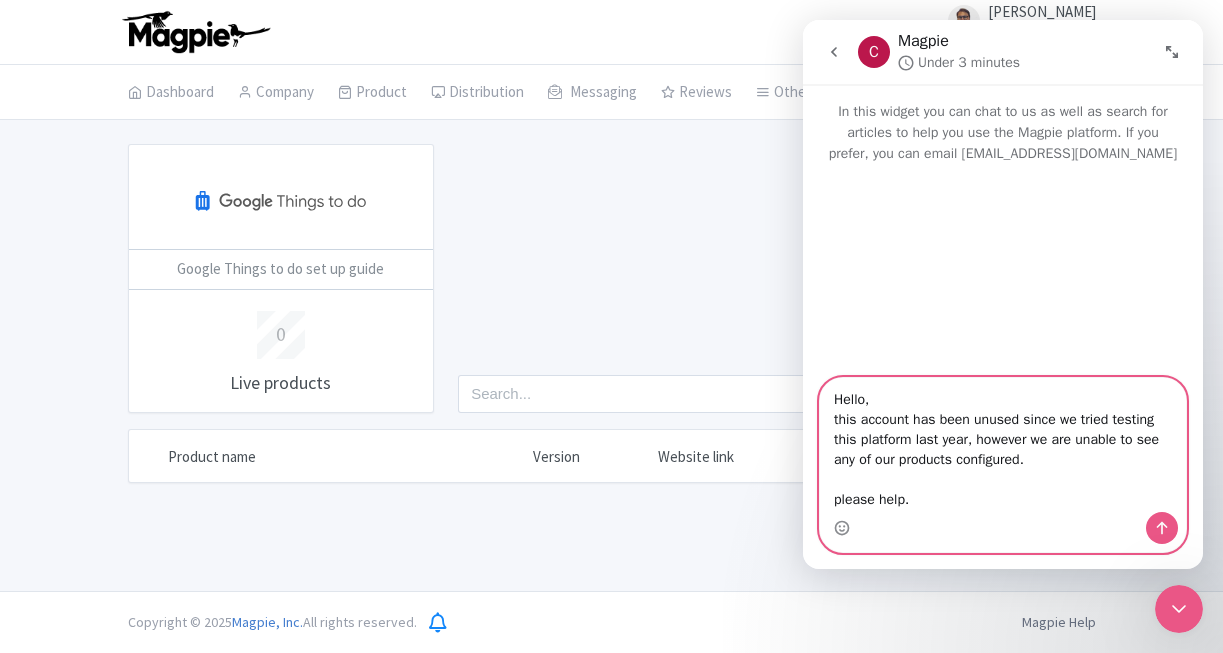 type 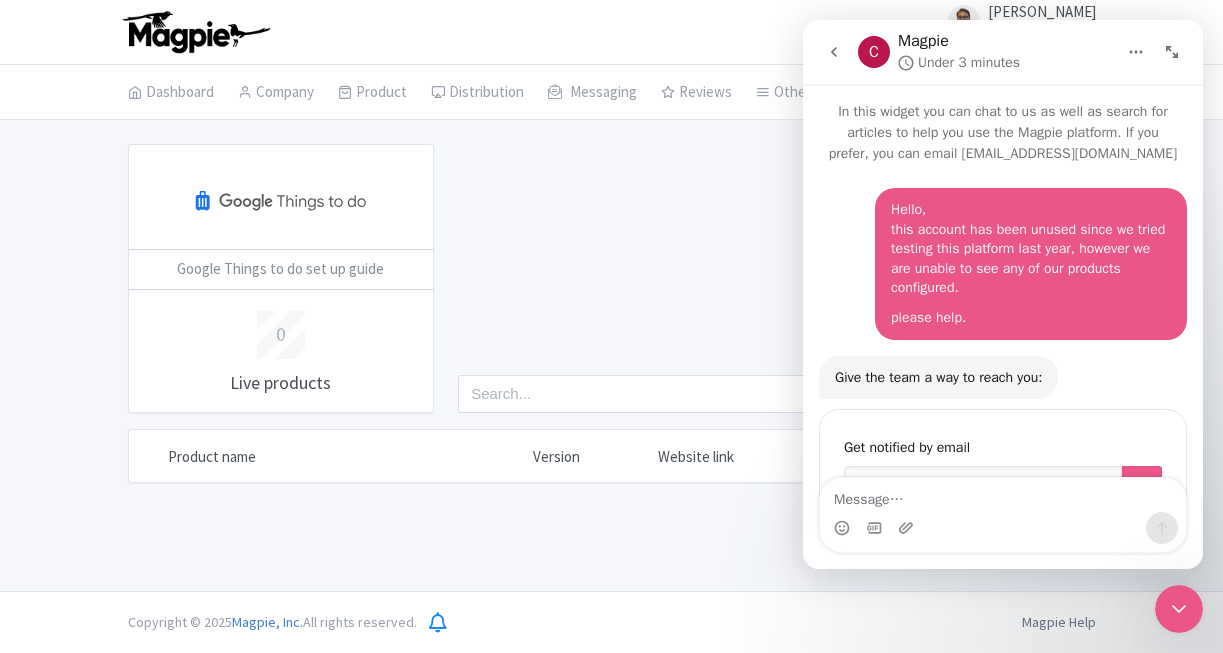 scroll, scrollTop: 83, scrollLeft: 0, axis: vertical 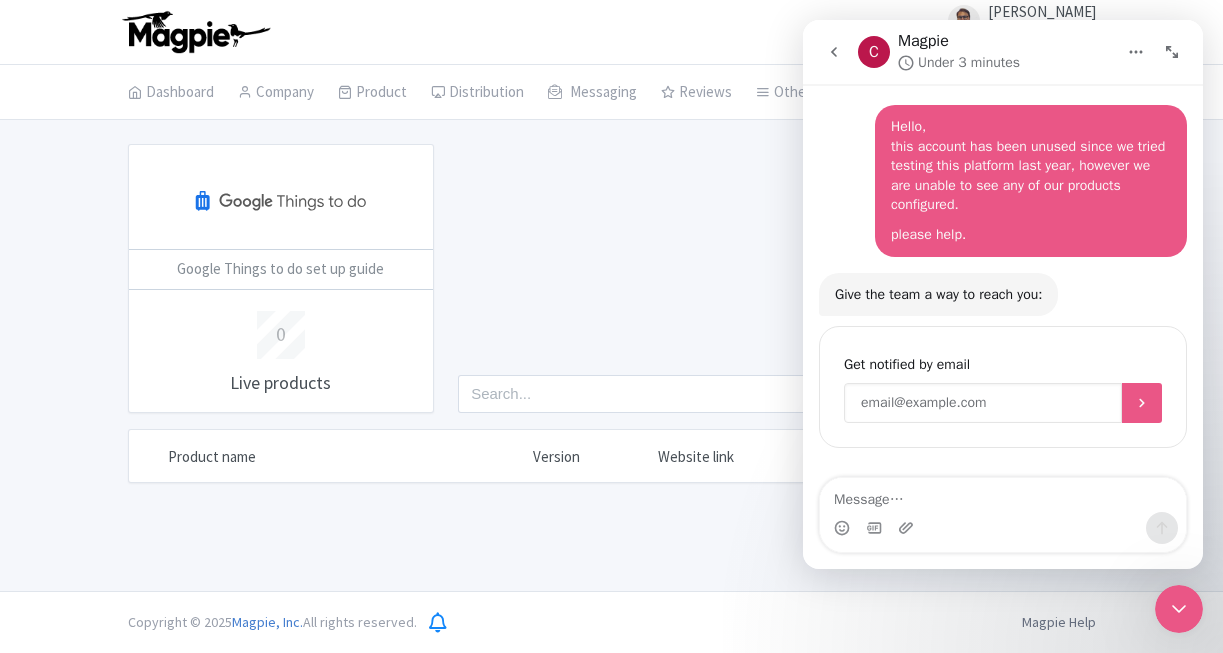 click at bounding box center [983, 403] 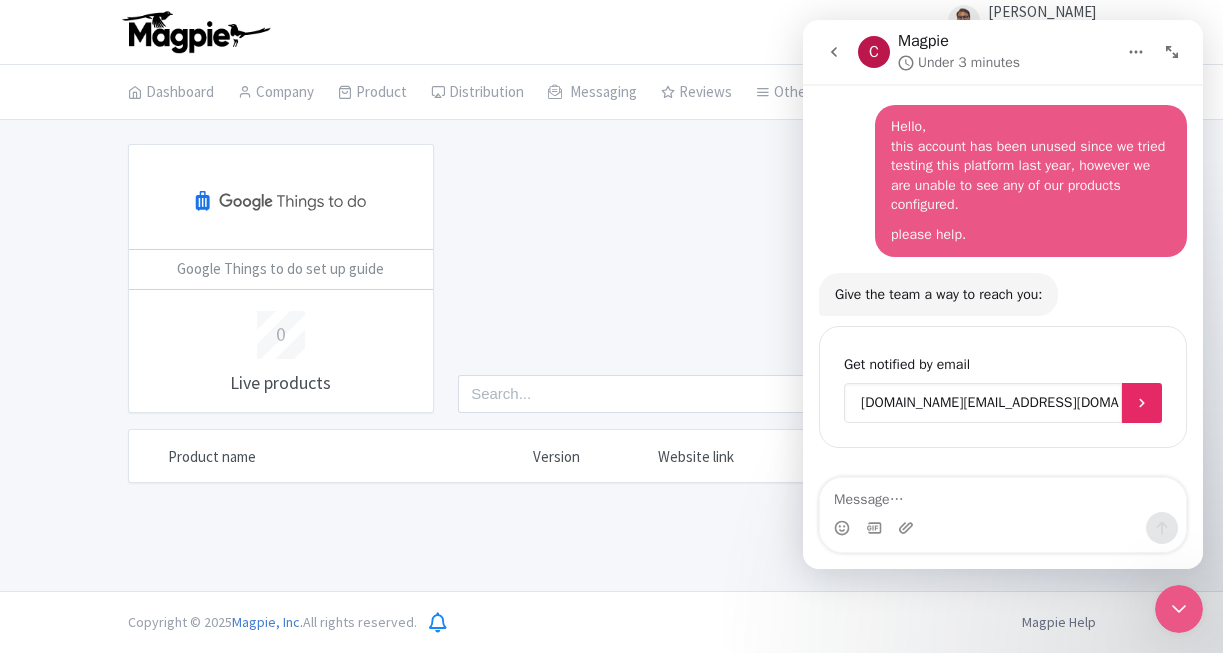type on "brijesharya.bm@gmail.com" 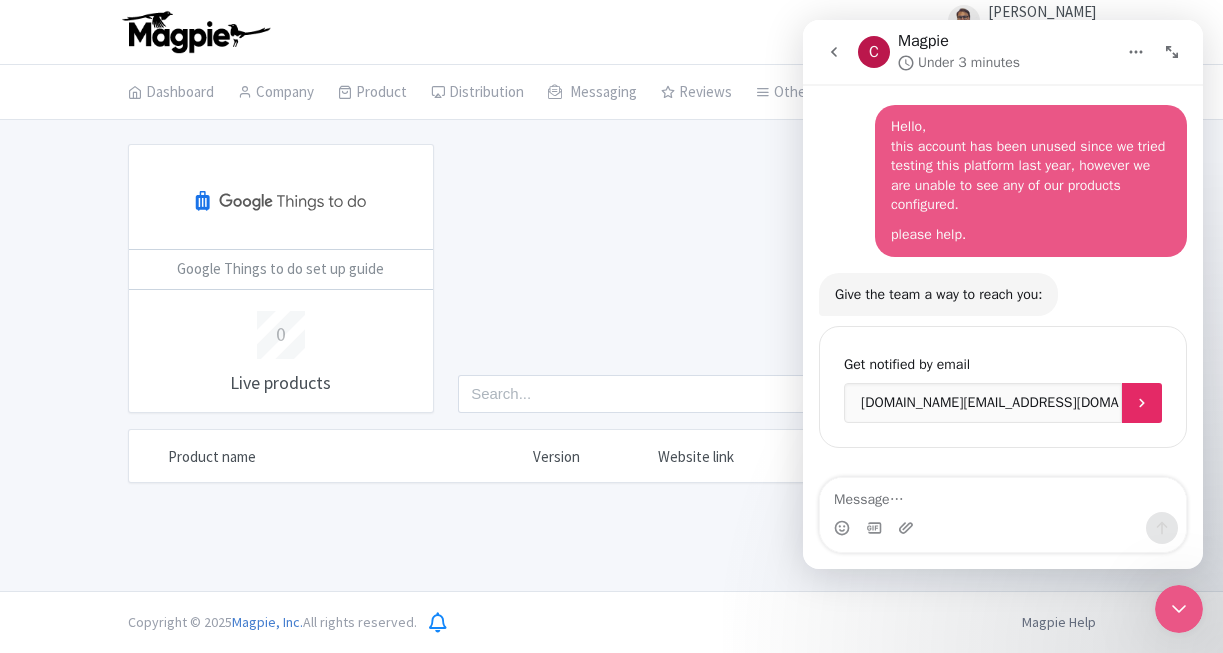 click 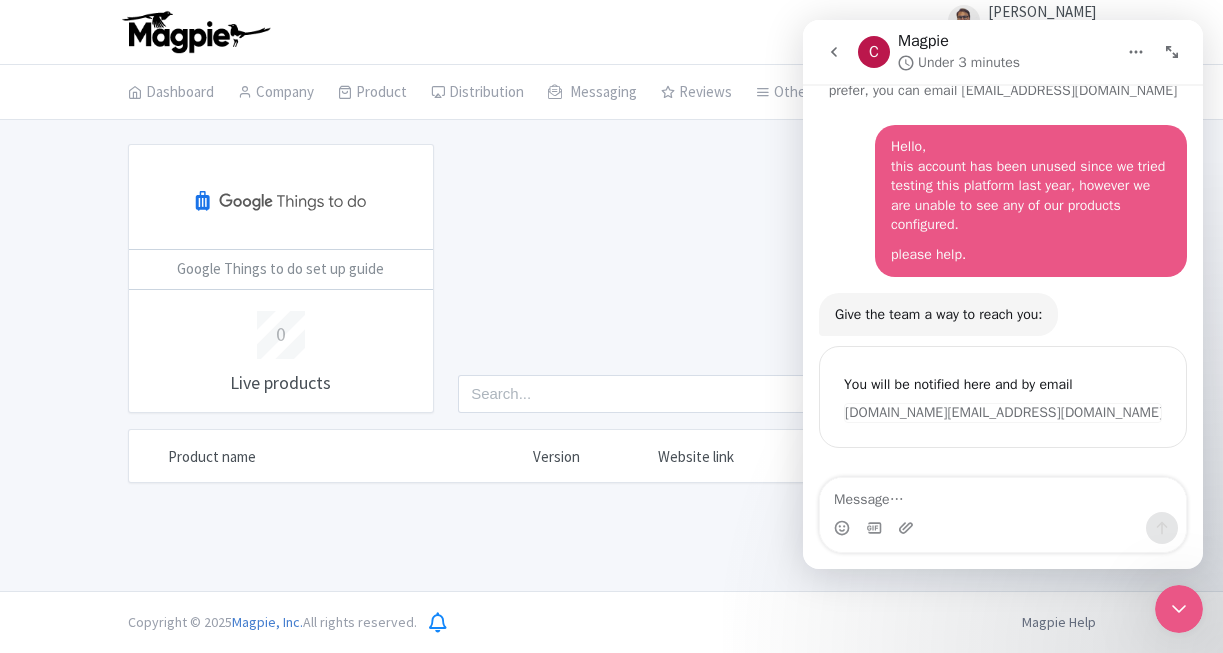 scroll, scrollTop: 63, scrollLeft: 0, axis: vertical 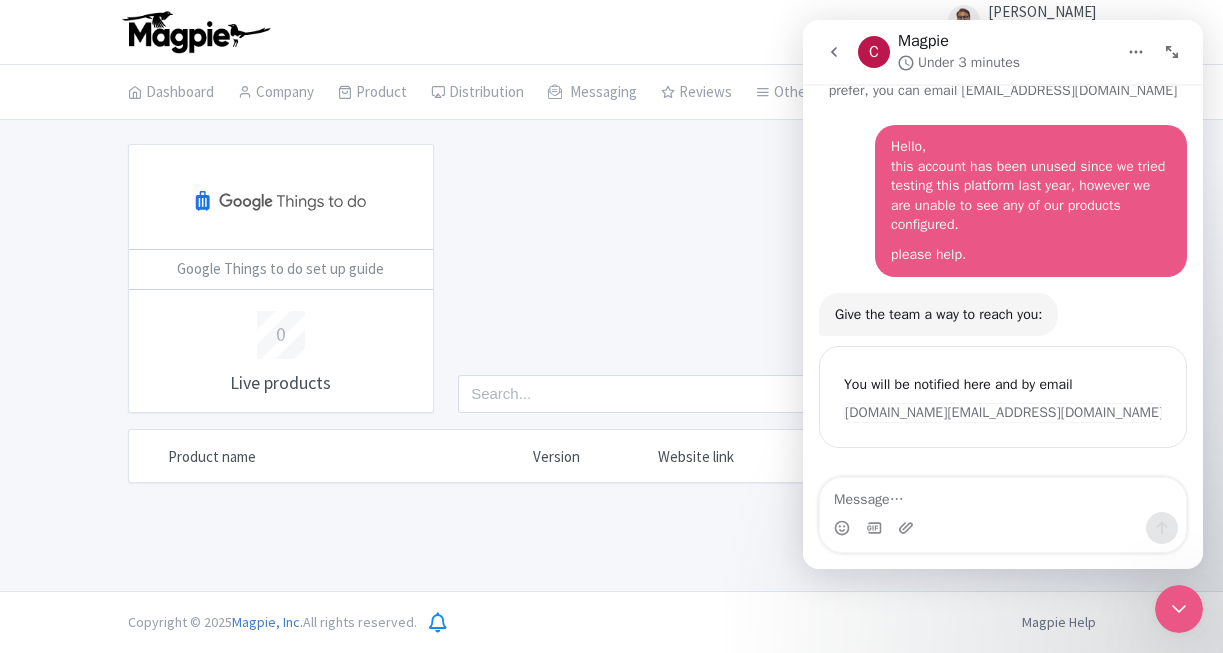 click 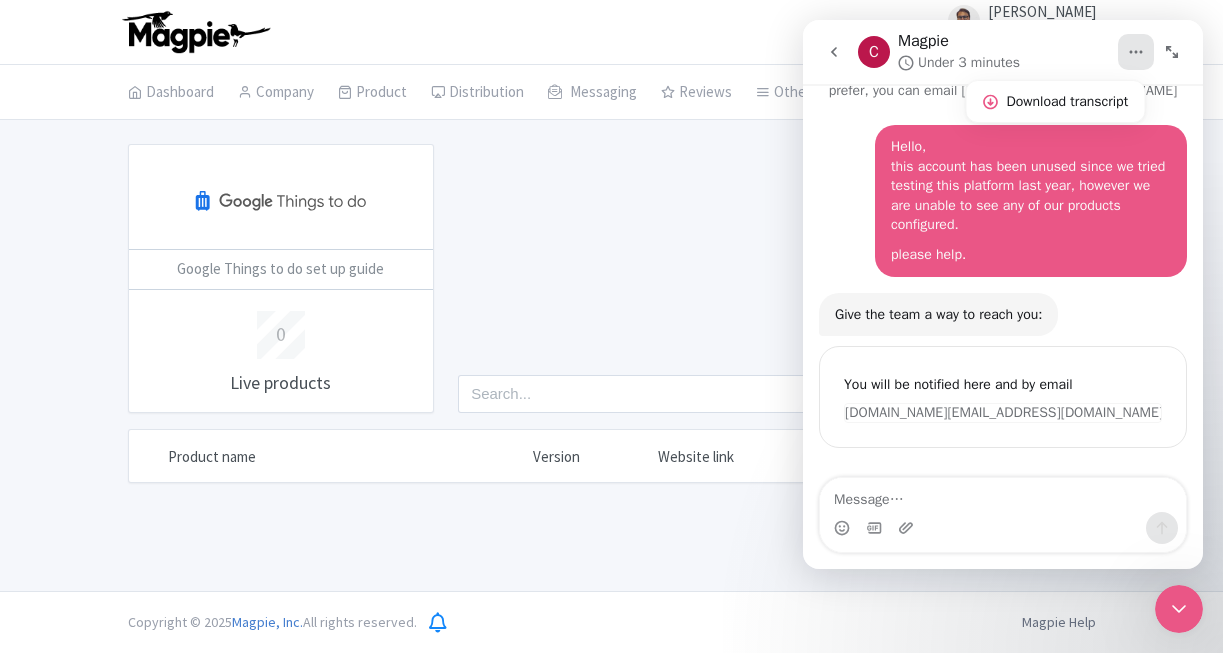 click on "Hello, this account has been unused since we tried testing this platform last year, however we are unable to see any of our products configured. please help.    •   3m ago" at bounding box center (1003, 209) 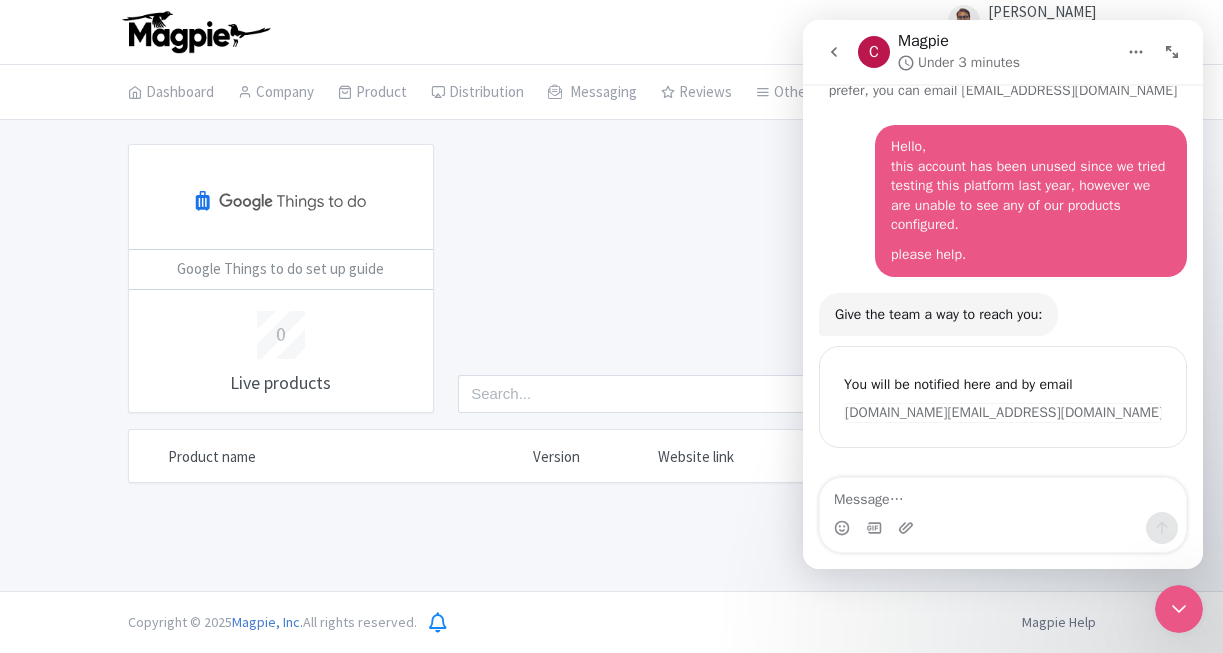 scroll, scrollTop: 0, scrollLeft: 0, axis: both 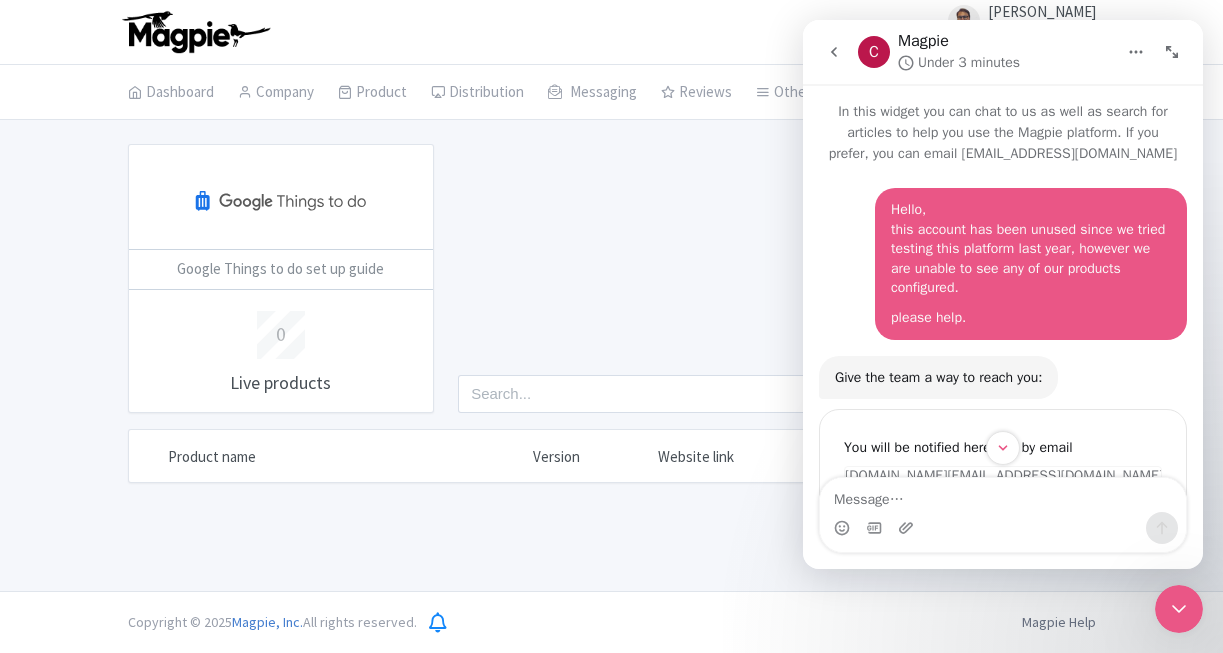click on "Magpie" at bounding box center [923, 42] 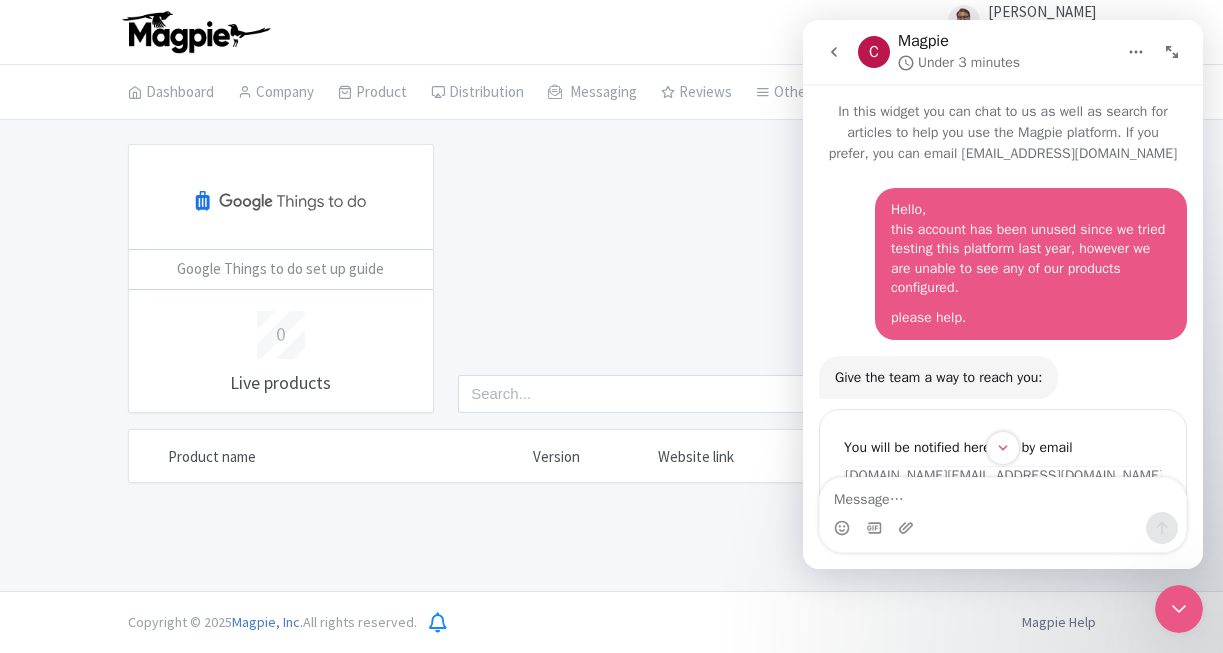click on "Search" at bounding box center (776, 278) 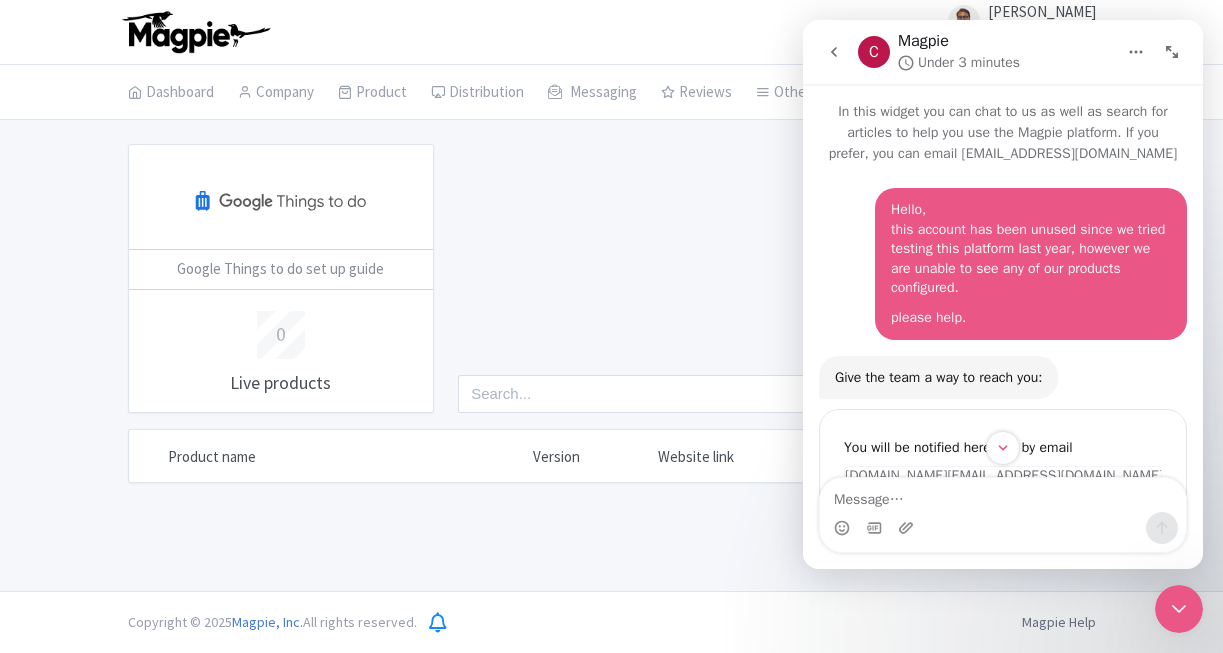 click 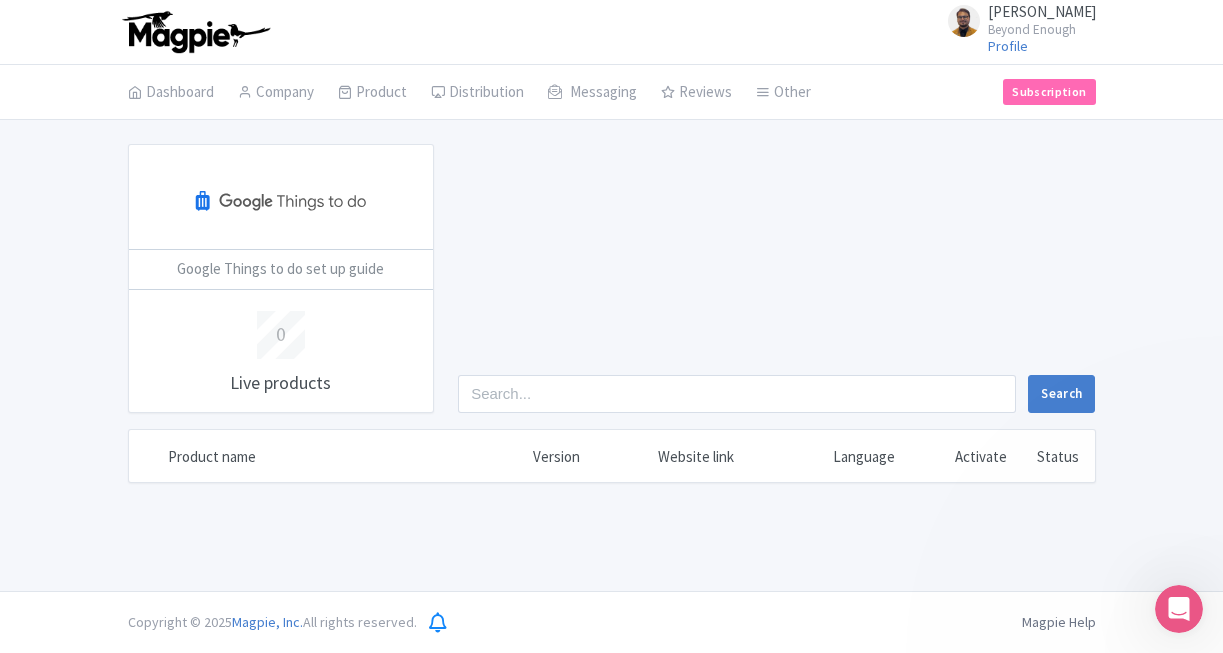 scroll, scrollTop: 0, scrollLeft: 0, axis: both 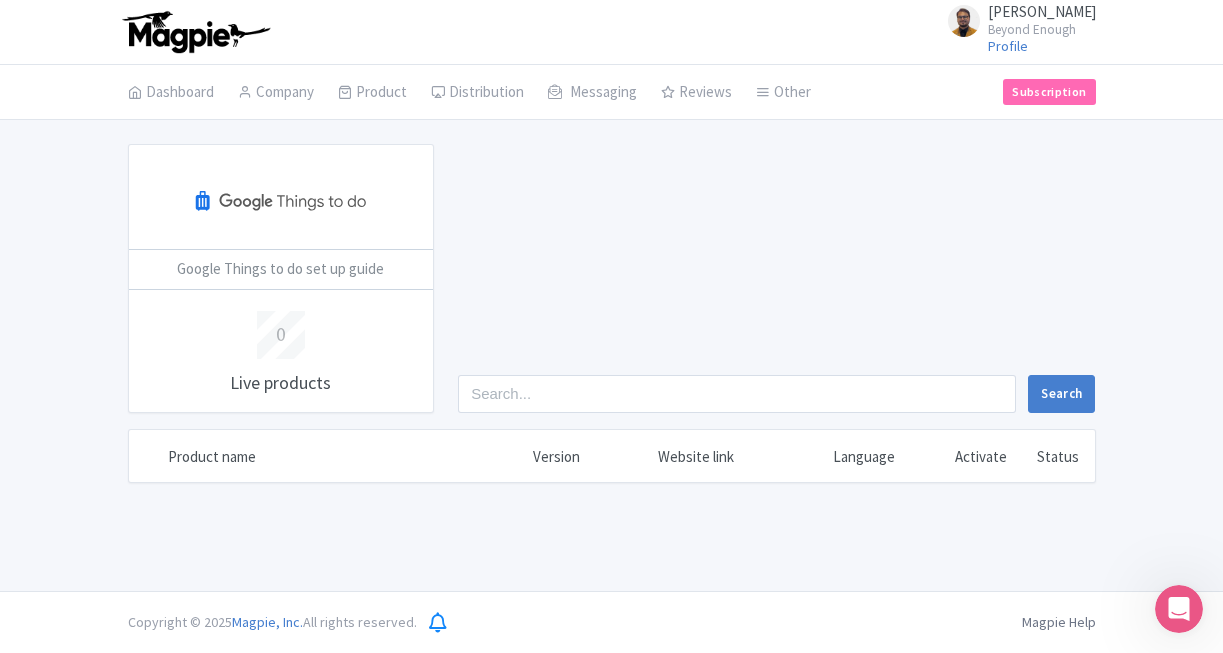 click on "[PERSON_NAME]" at bounding box center [1042, 11] 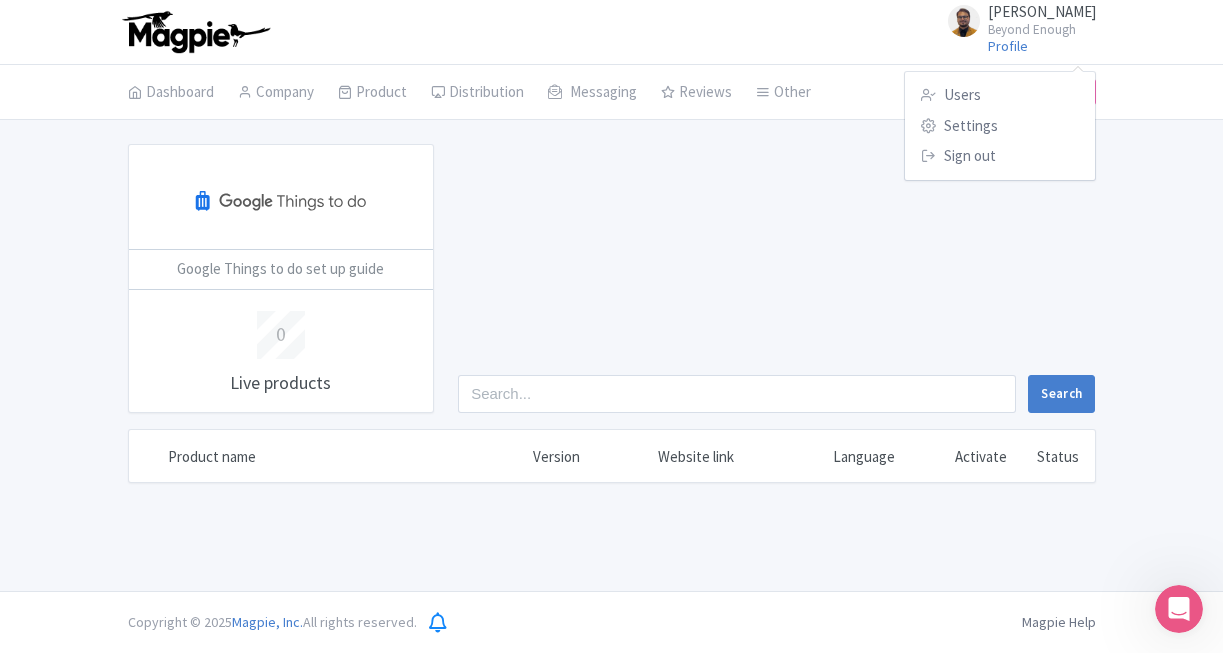click on "Search" at bounding box center [776, 278] 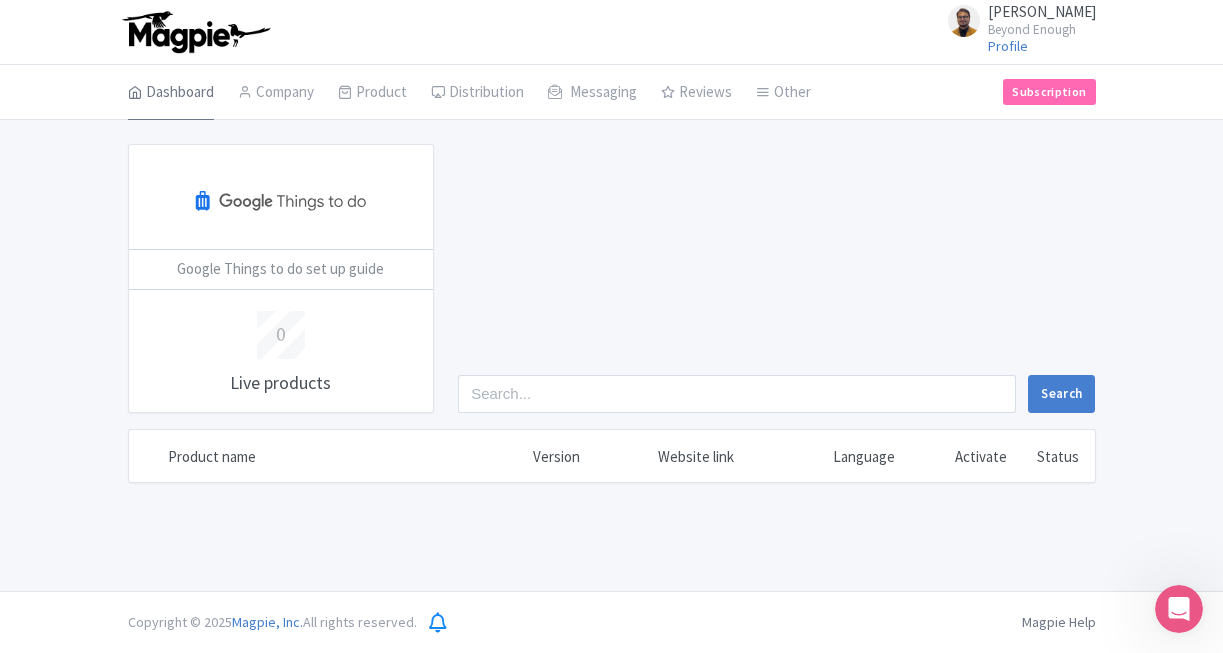 click on "Dashboard" at bounding box center [171, 93] 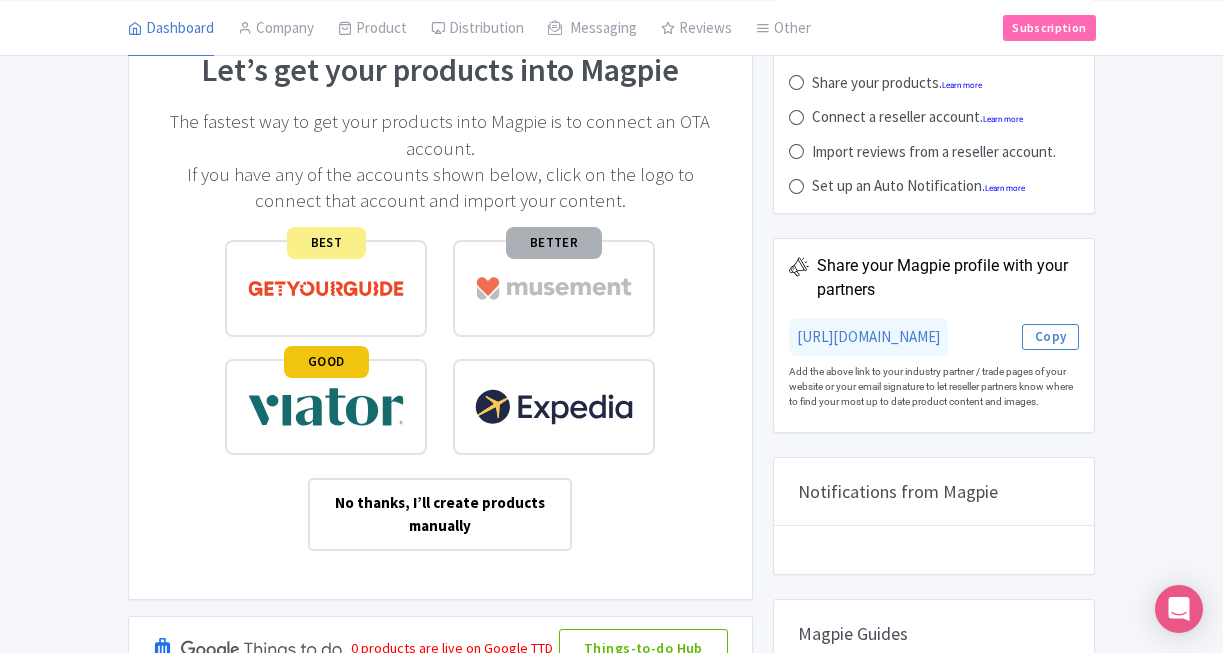 scroll, scrollTop: 0, scrollLeft: 0, axis: both 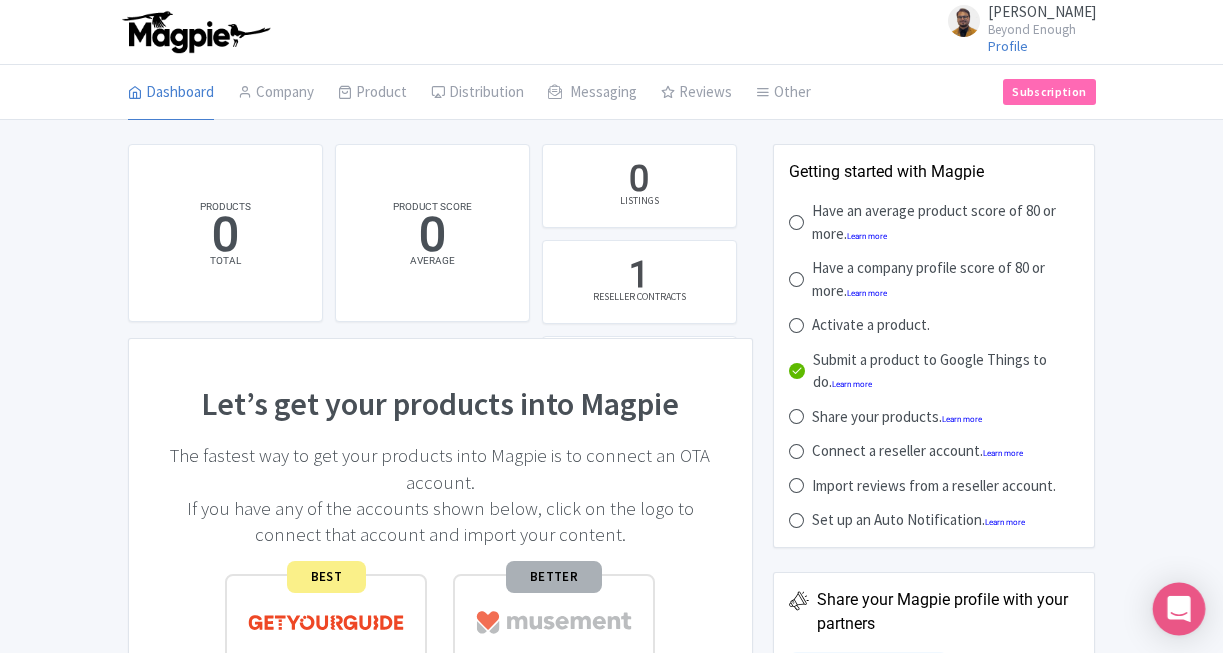click 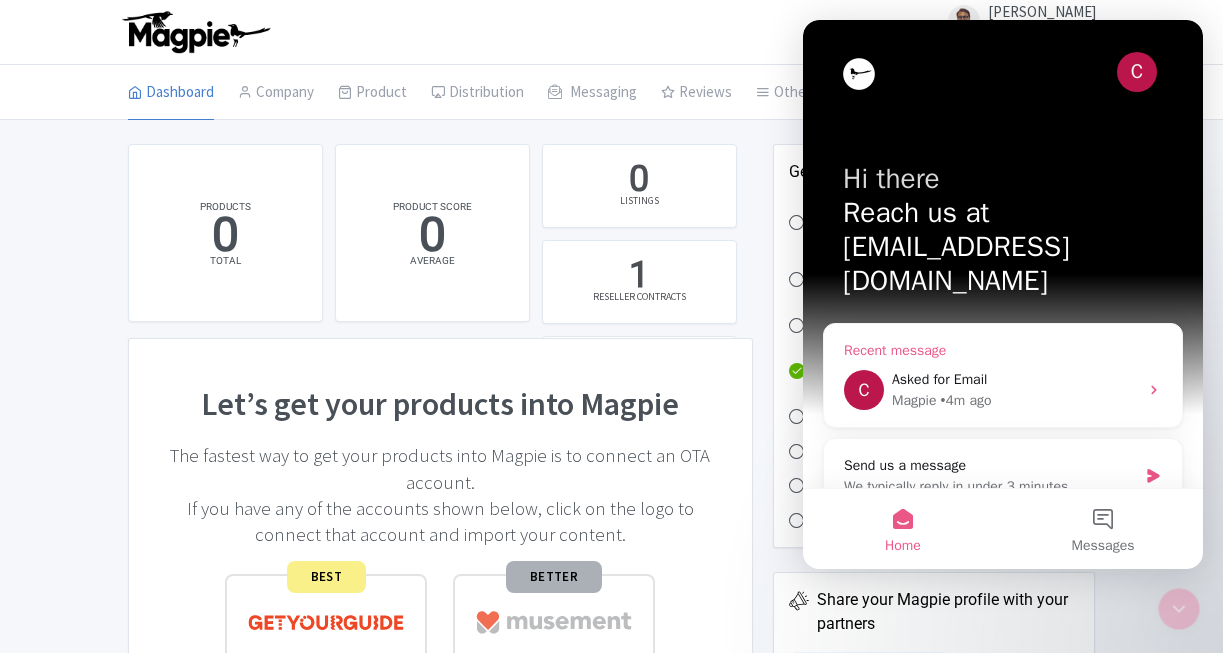 scroll, scrollTop: 0, scrollLeft: 0, axis: both 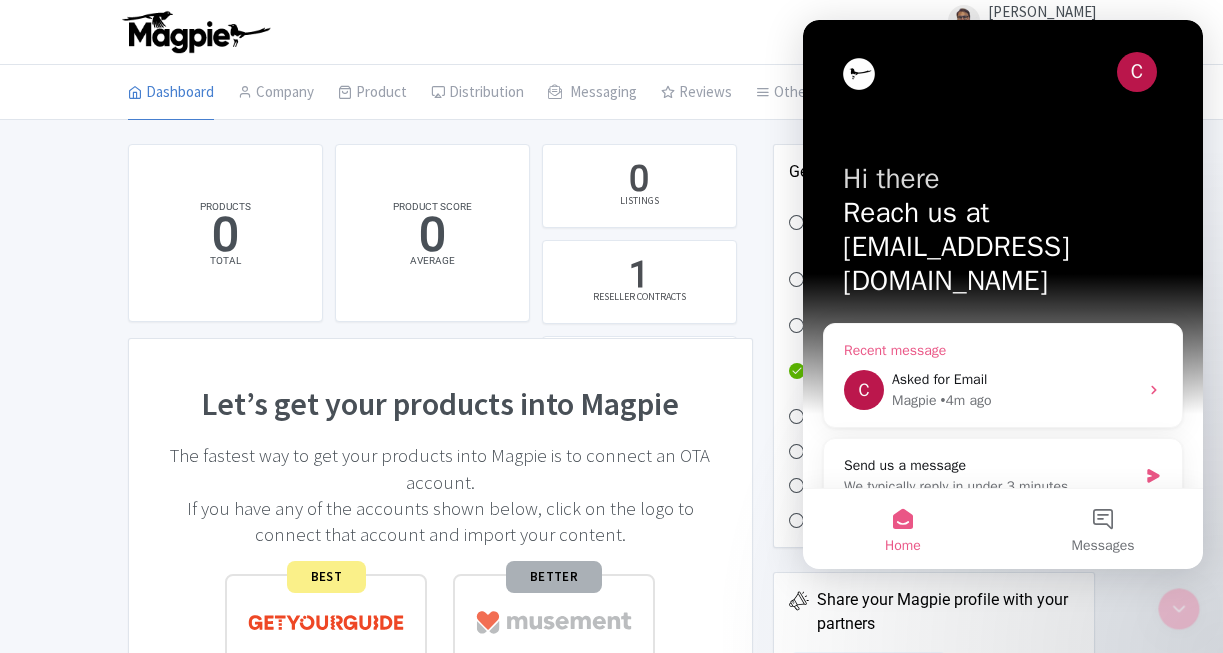 click on "Asked for Email" at bounding box center (1015, 379) 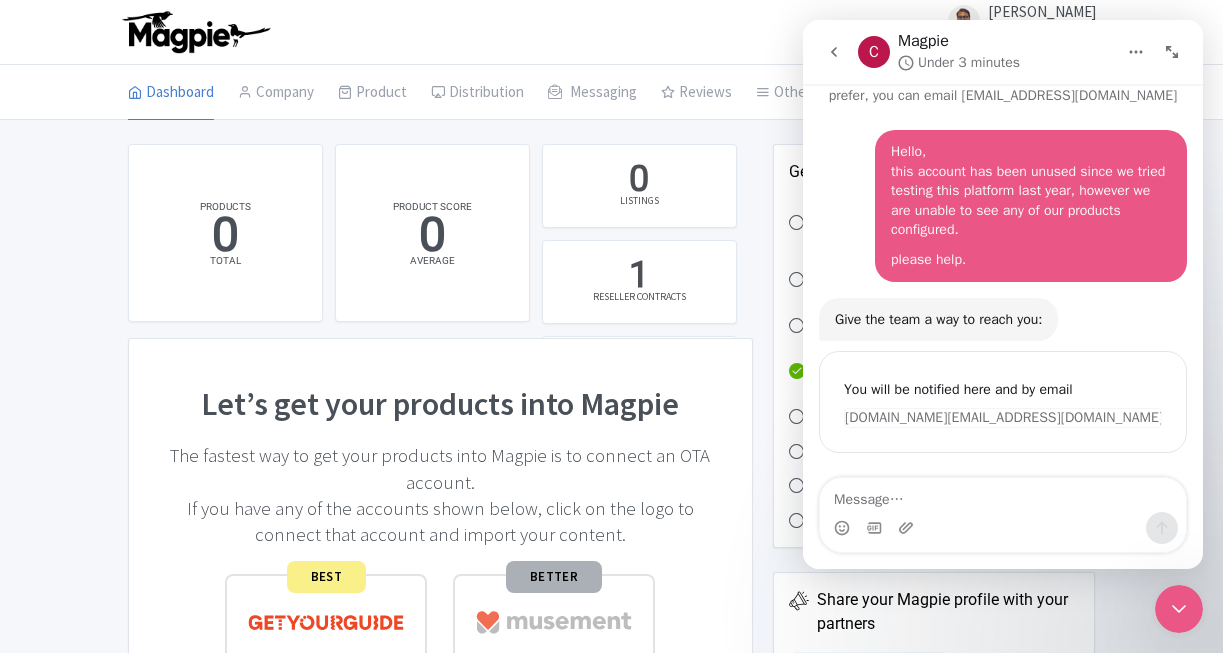 scroll, scrollTop: 63, scrollLeft: 0, axis: vertical 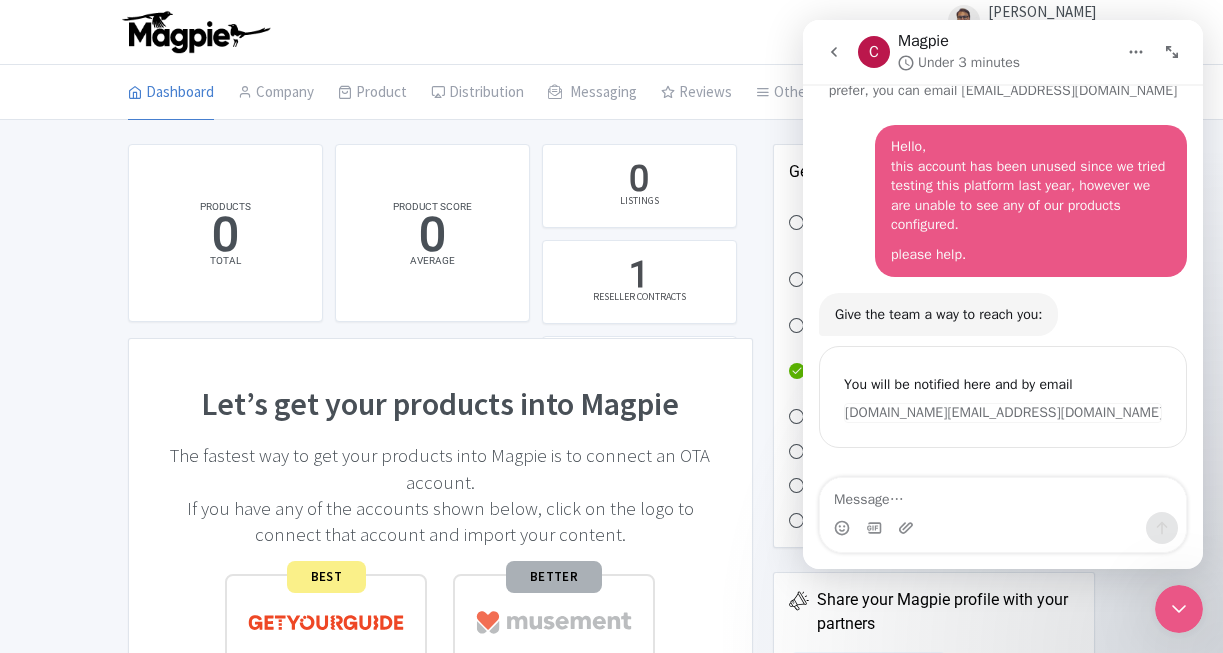 drag, startPoint x: 1091, startPoint y: 426, endPoint x: 1093, endPoint y: 387, distance: 39.051247 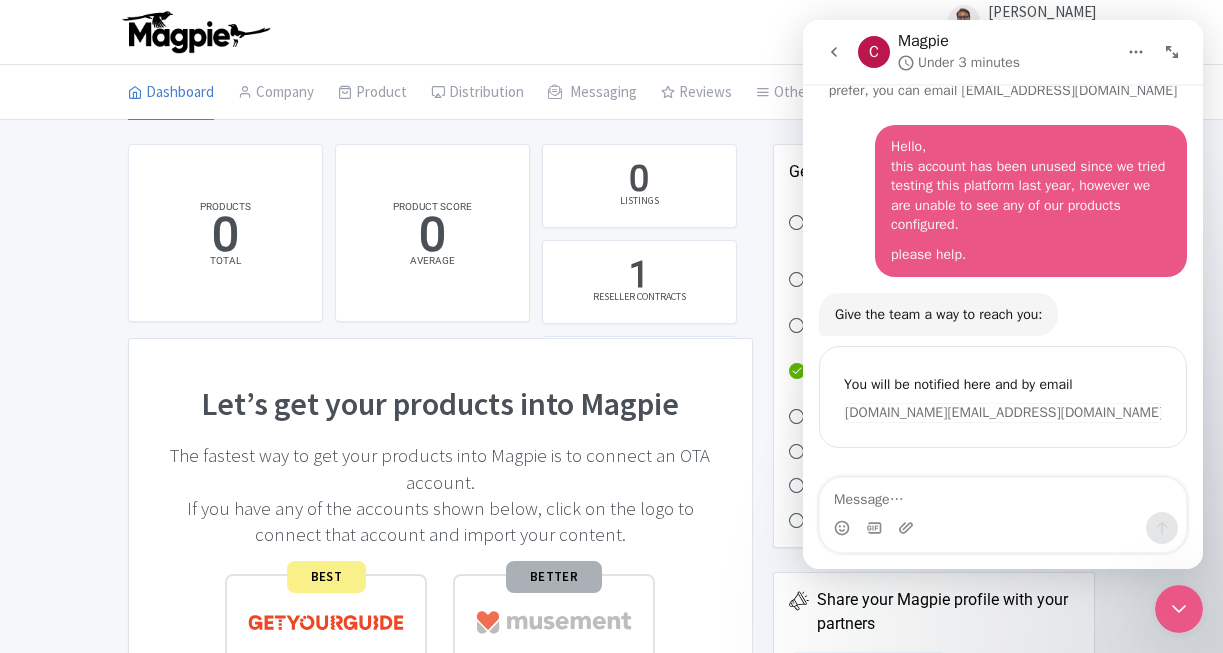 click on "Give the team a way to reach you: Operator    •   4m ago" at bounding box center (1003, 316) 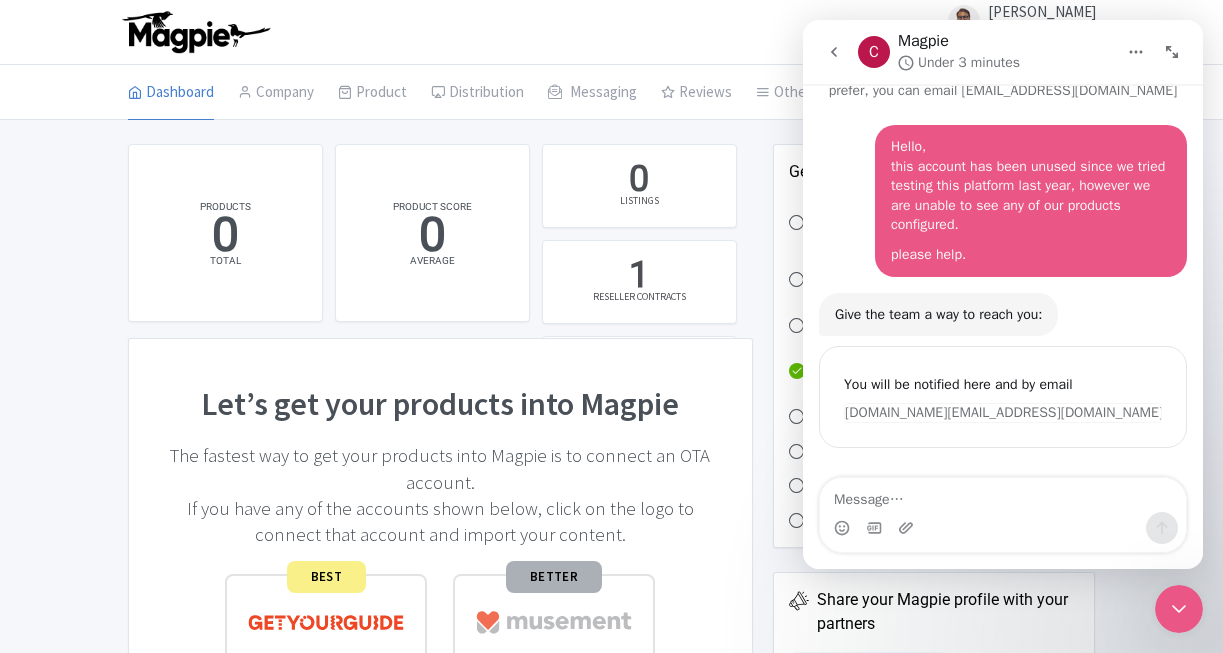 scroll, scrollTop: 0, scrollLeft: 0, axis: both 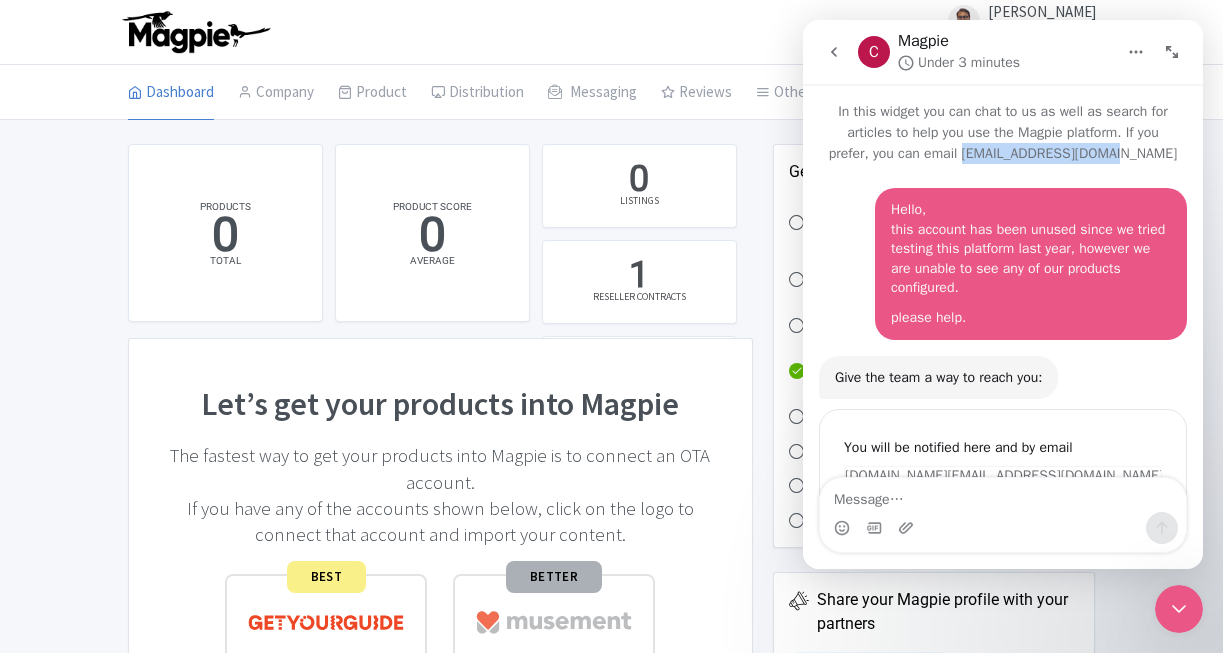 drag, startPoint x: 1011, startPoint y: 93, endPoint x: 1165, endPoint y: 162, distance: 168.7513 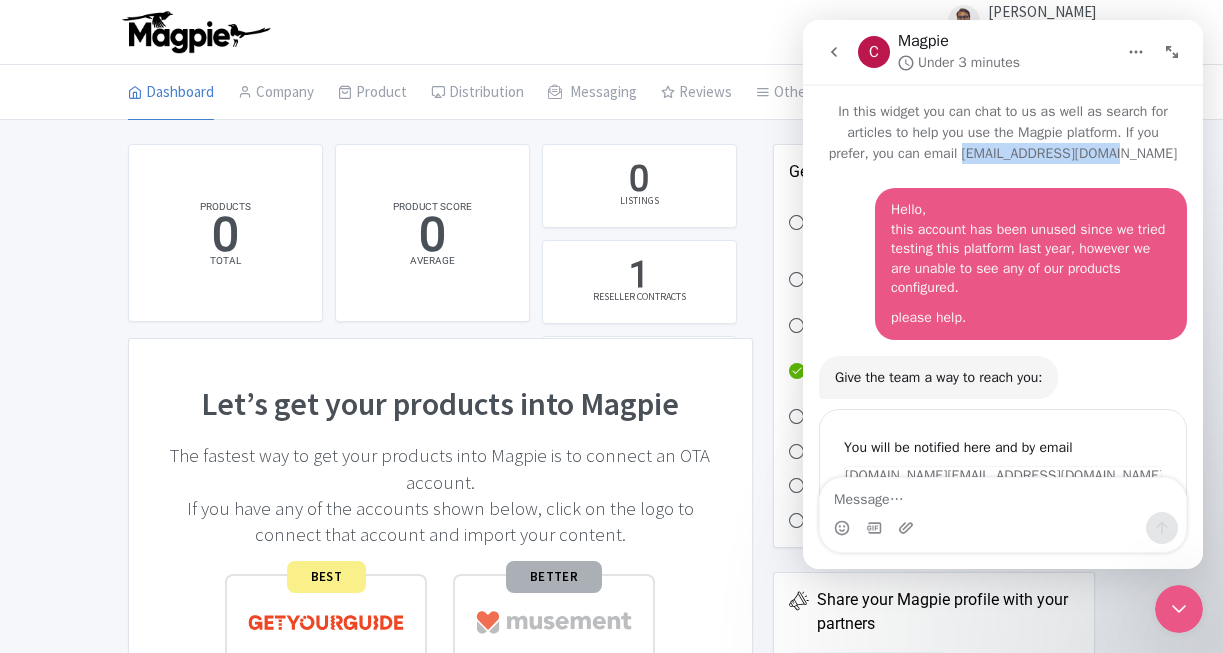 click on "In this widget you can chat to us as well as search for articles to help you use the Magpie platform. If you prefer, you can email support@magpie.travel" at bounding box center (1003, 124) 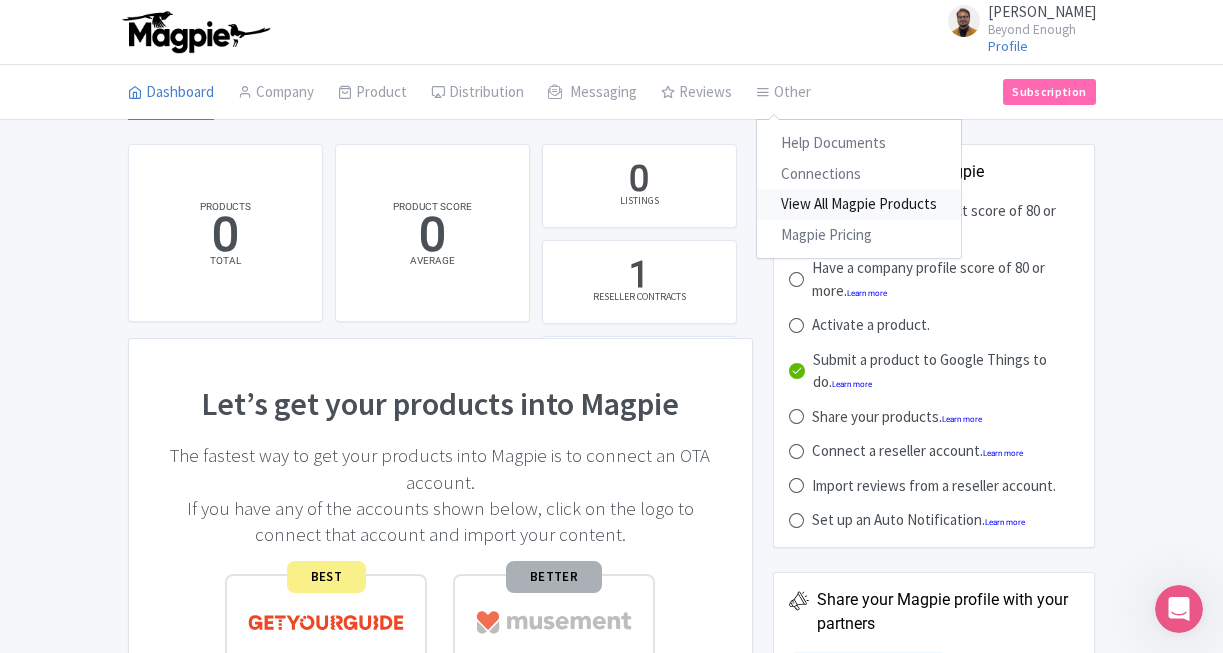 click on "View All Magpie Products" at bounding box center [859, 204] 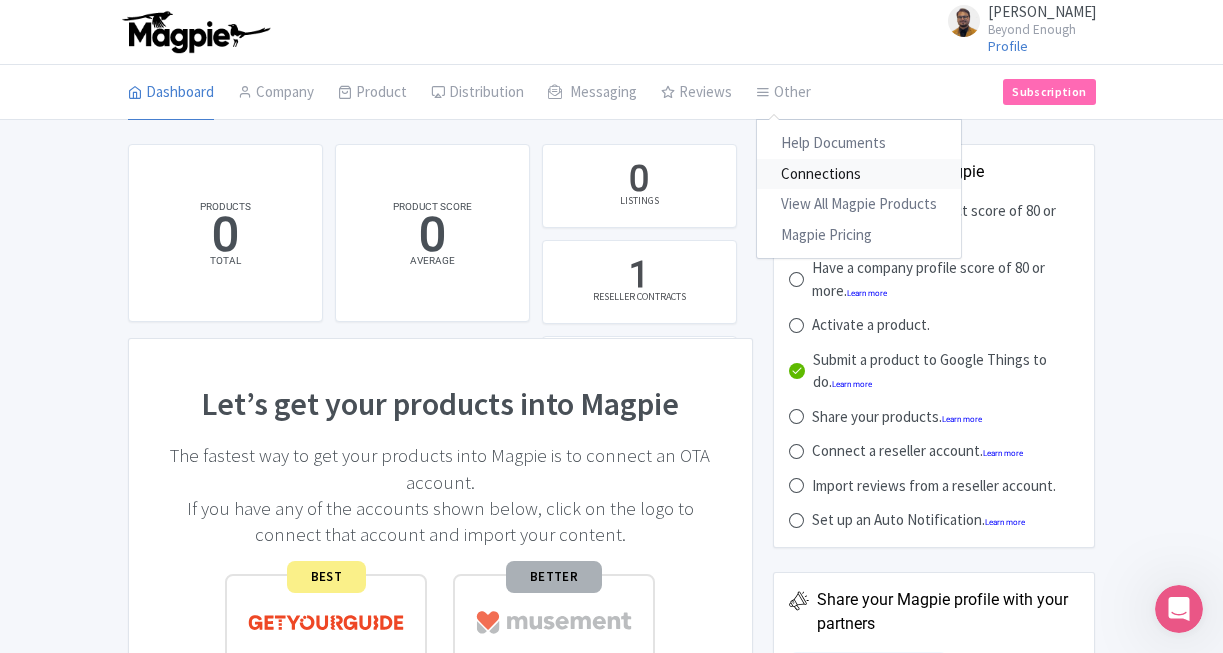 click on "Connections" at bounding box center (859, 174) 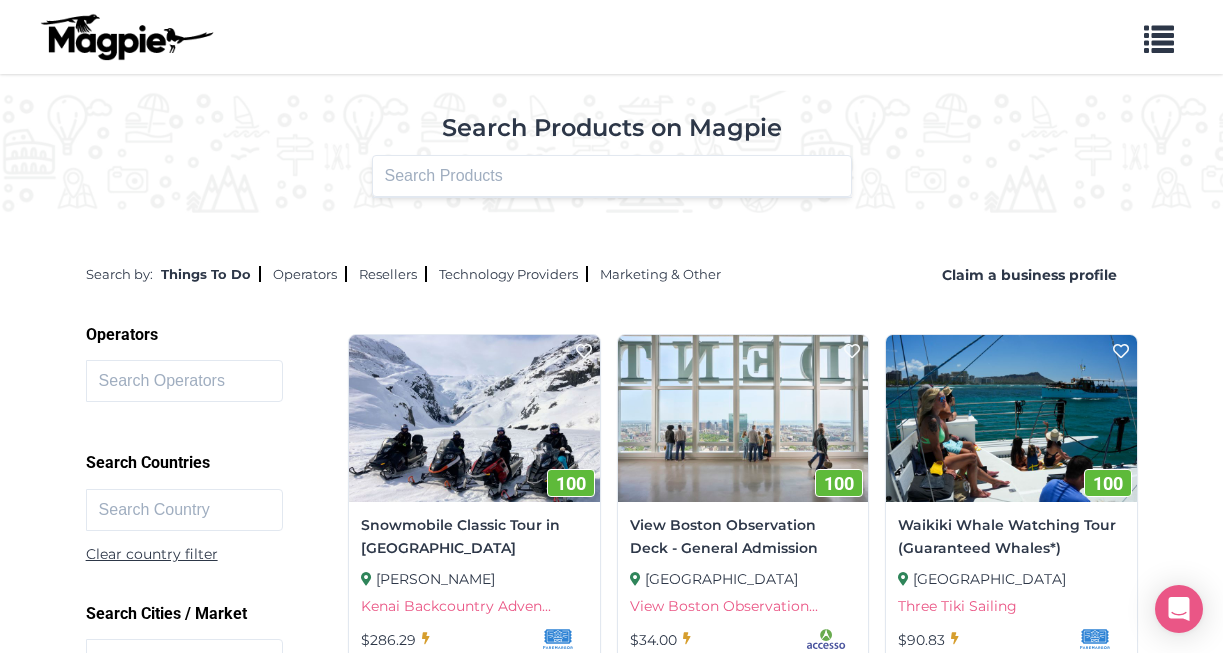 scroll, scrollTop: 0, scrollLeft: 0, axis: both 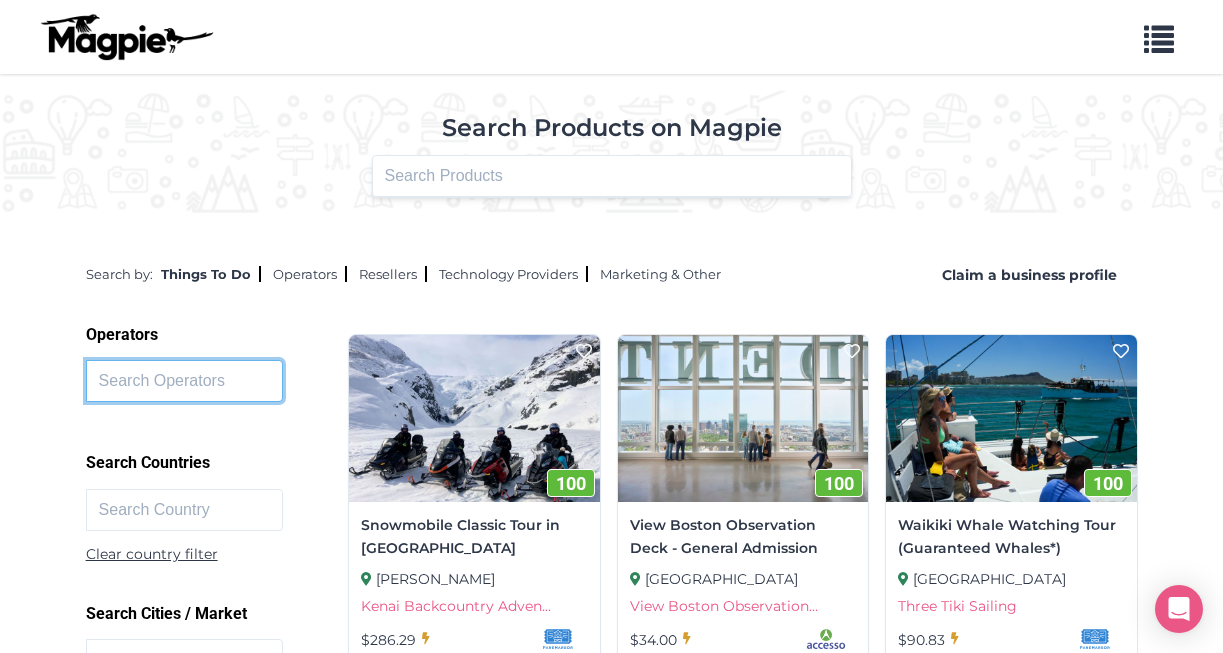 click at bounding box center (184, 381) 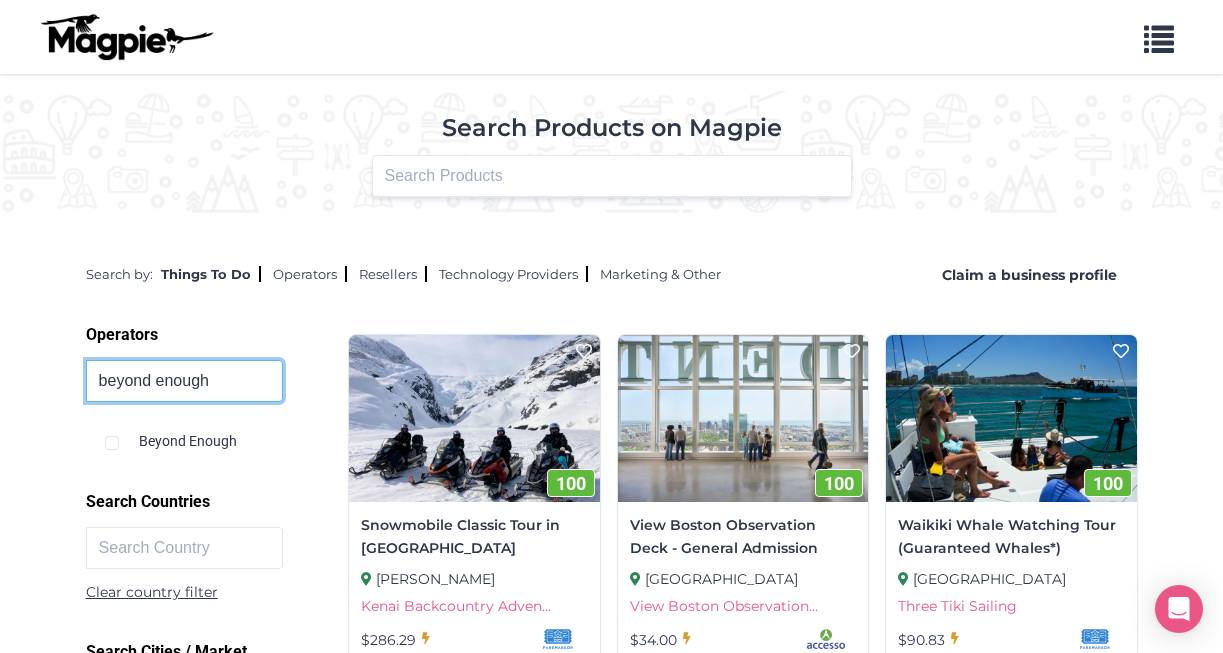 type on "beyond enough" 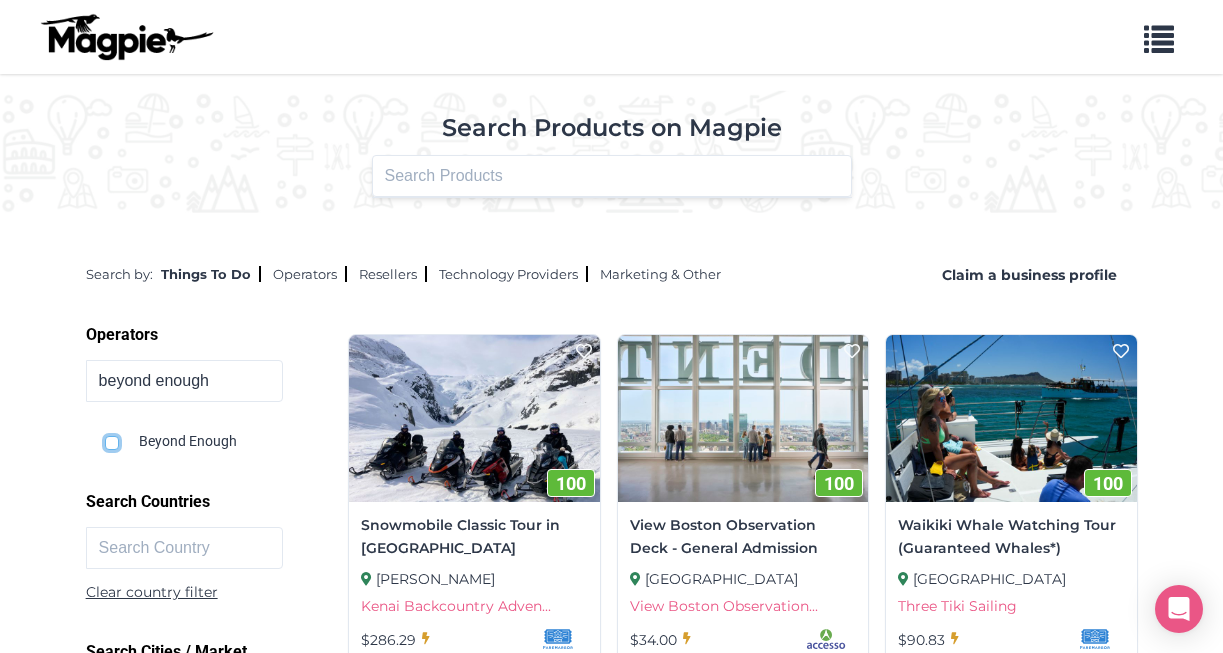 click at bounding box center (112, 443) 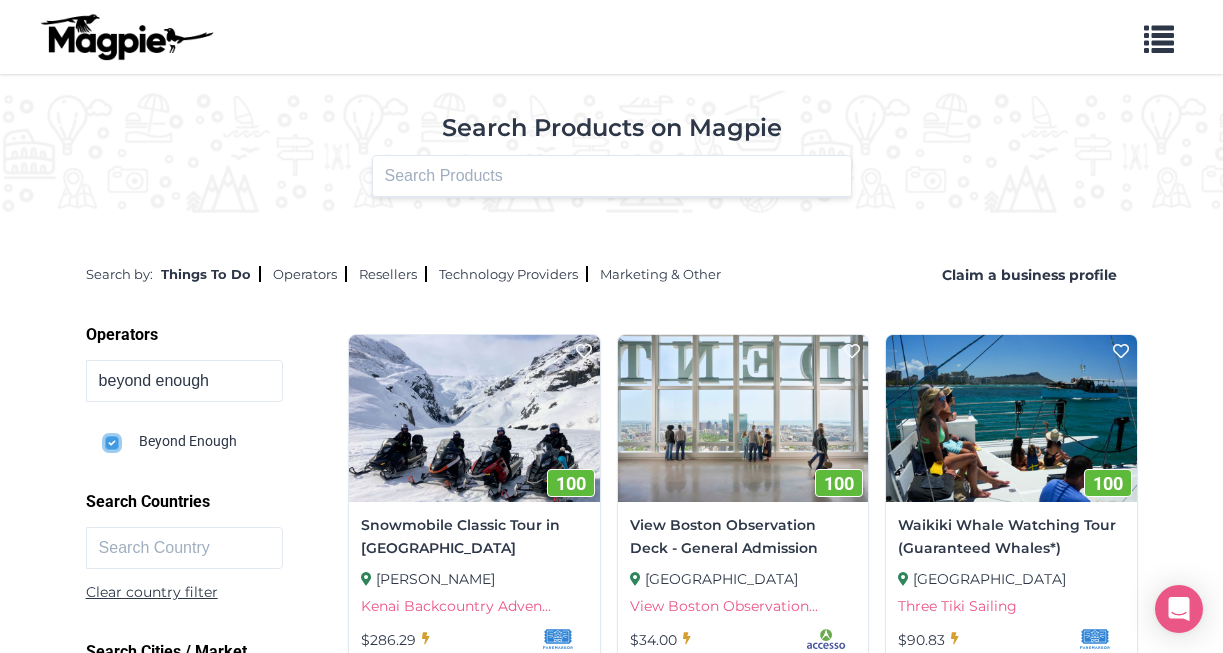 type 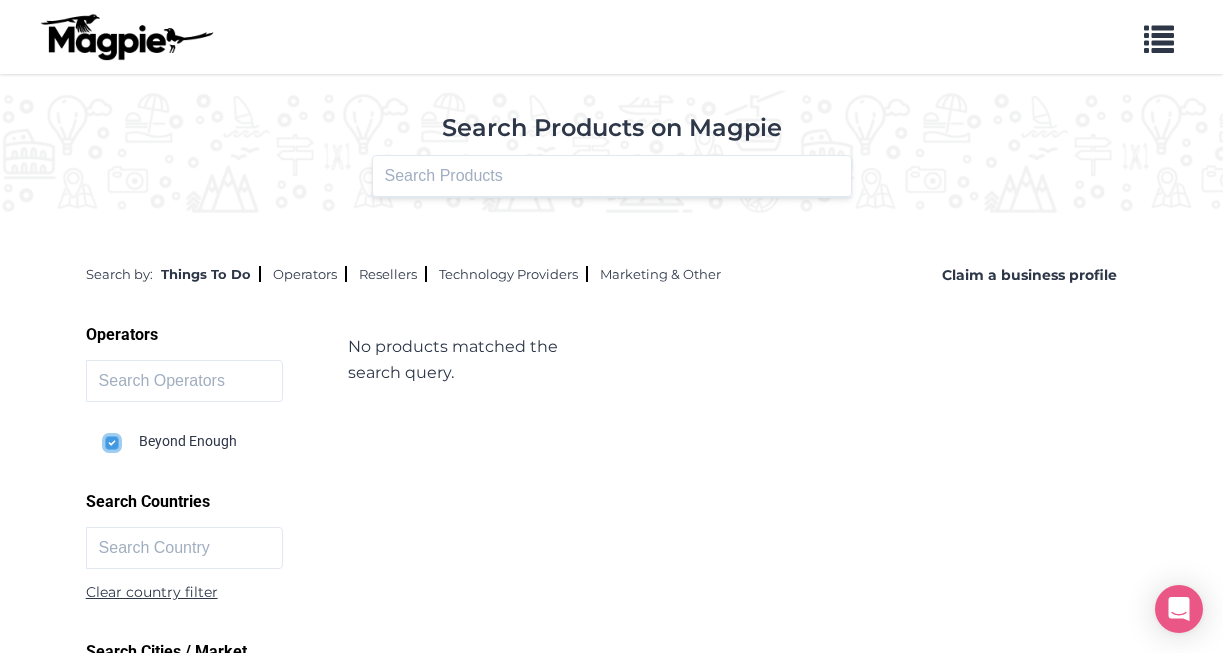 click at bounding box center (112, 443) 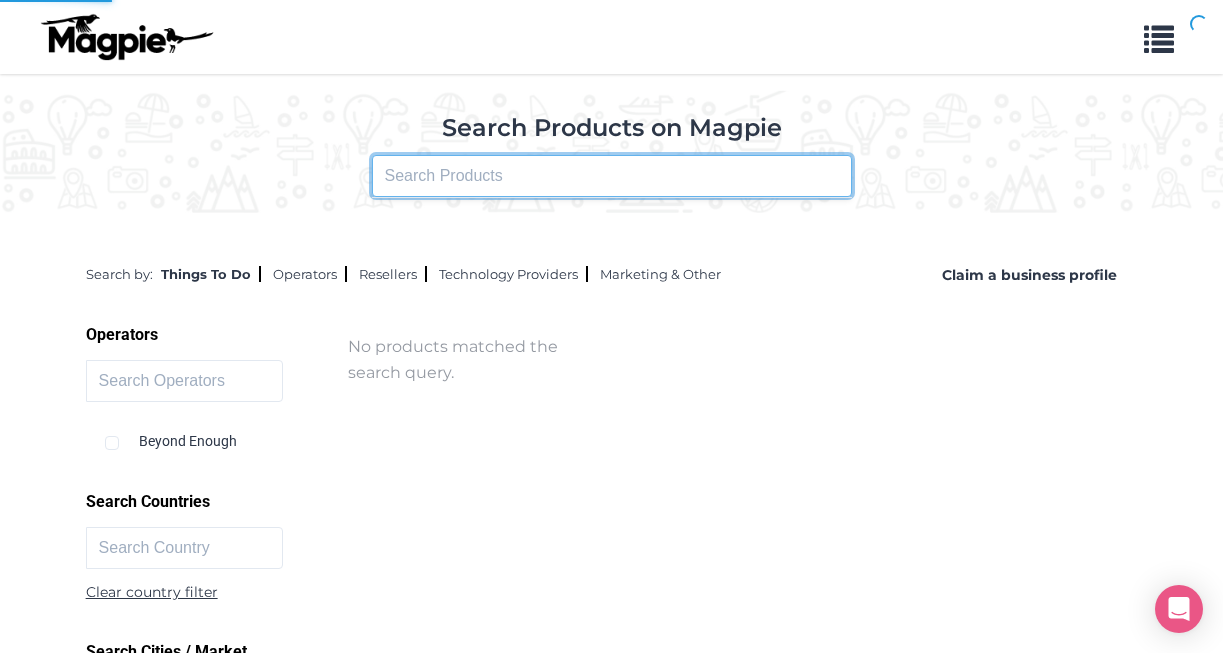click at bounding box center (612, 176) 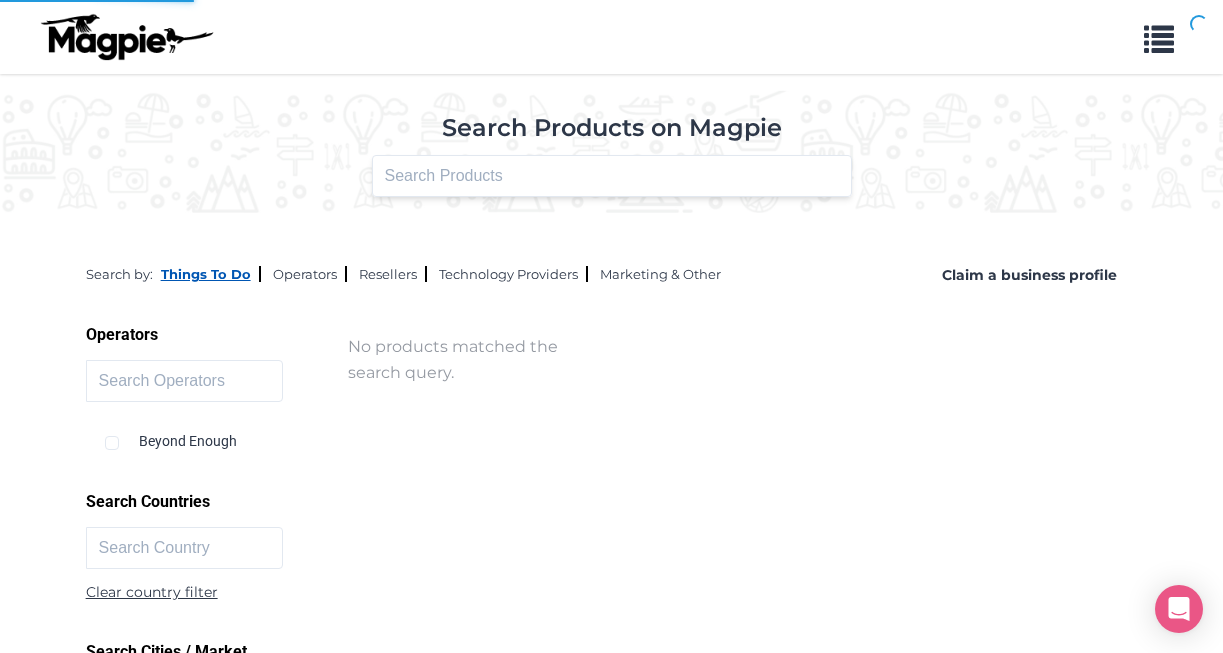 click on "Things To Do" at bounding box center (211, 274) 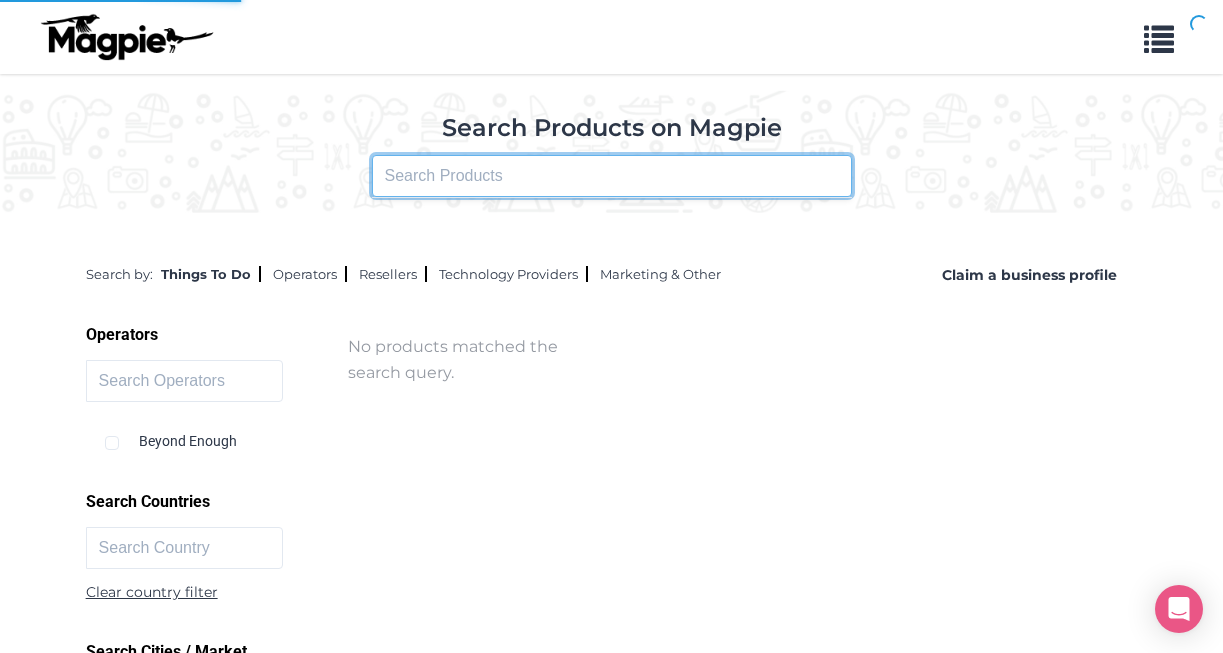 click at bounding box center [612, 176] 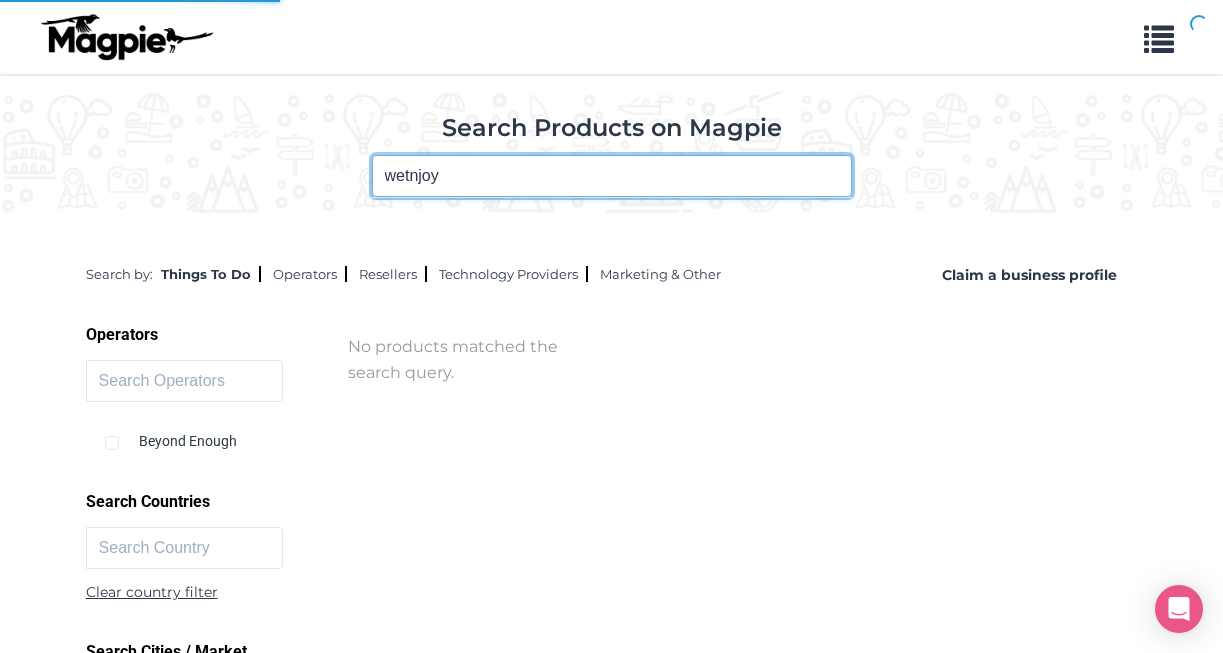 type on "wetnjoy" 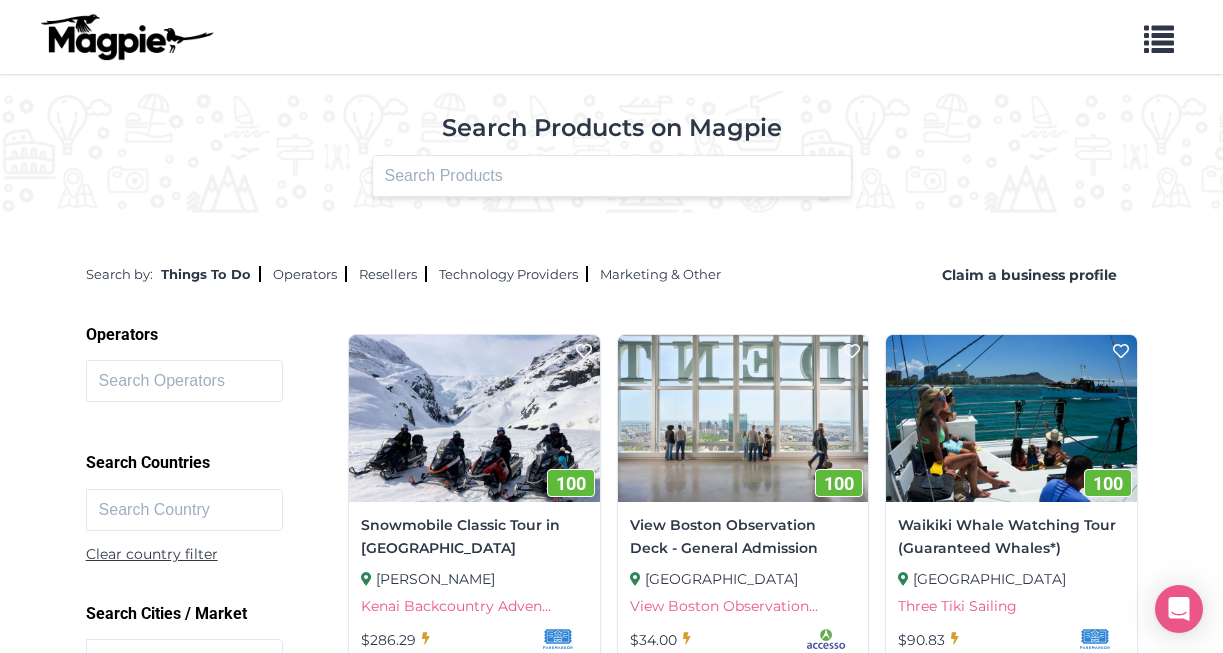 scroll, scrollTop: 0, scrollLeft: 0, axis: both 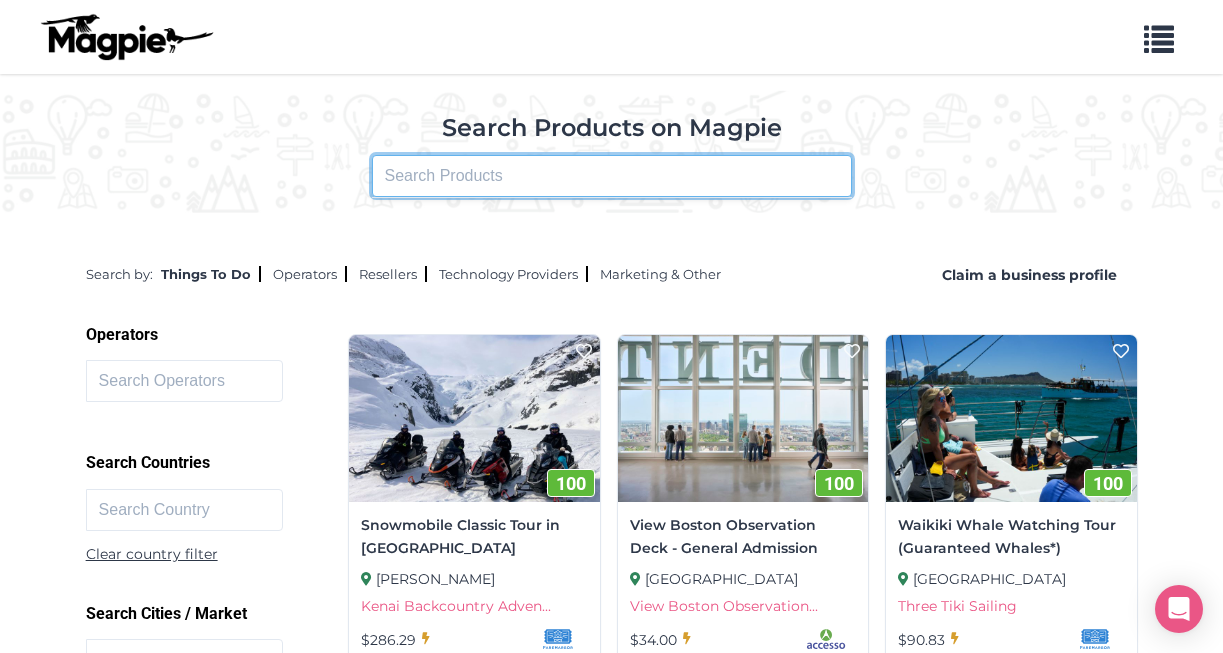 click at bounding box center [612, 176] 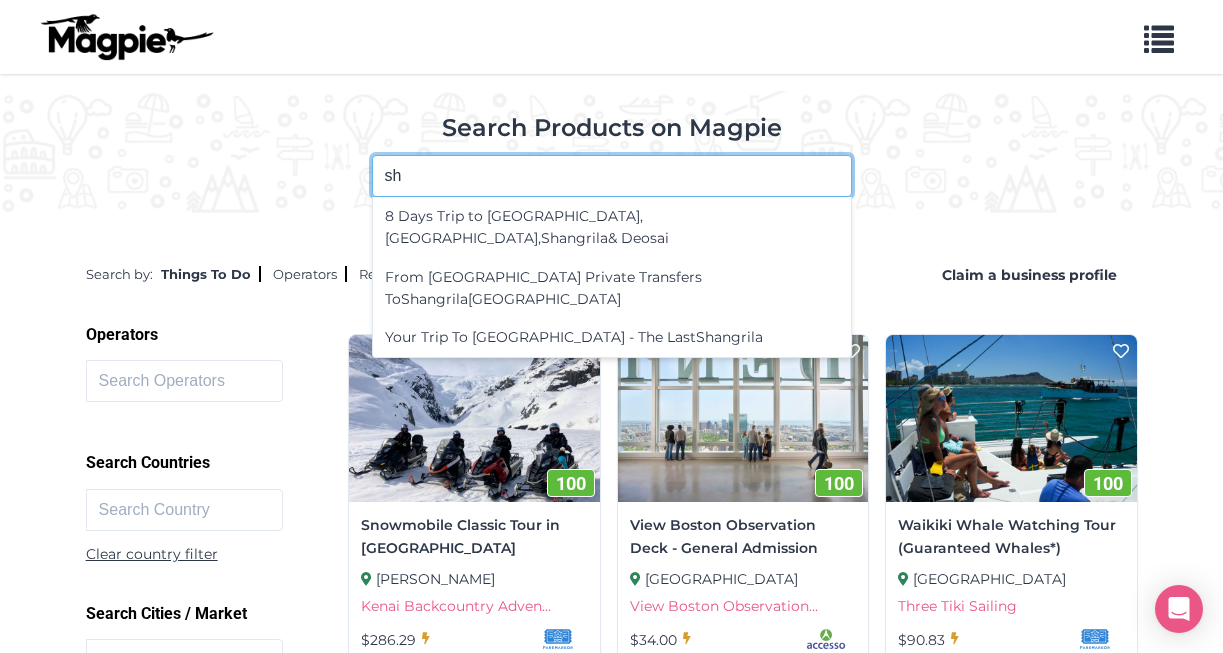 type on "s" 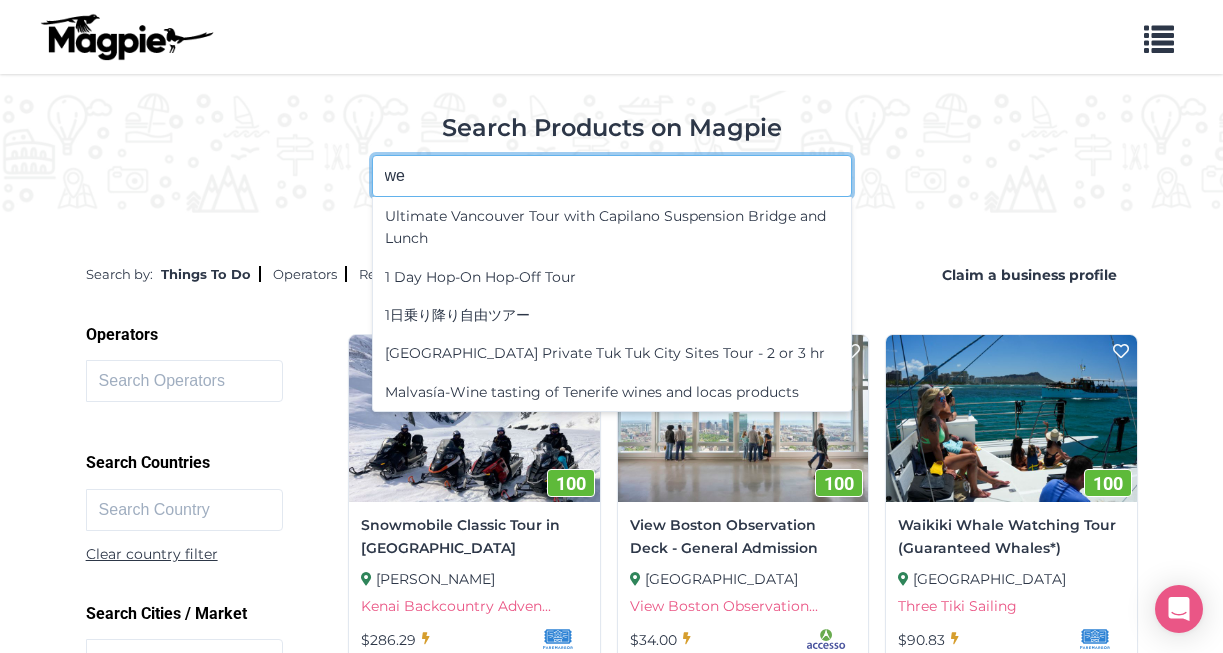 type on "w" 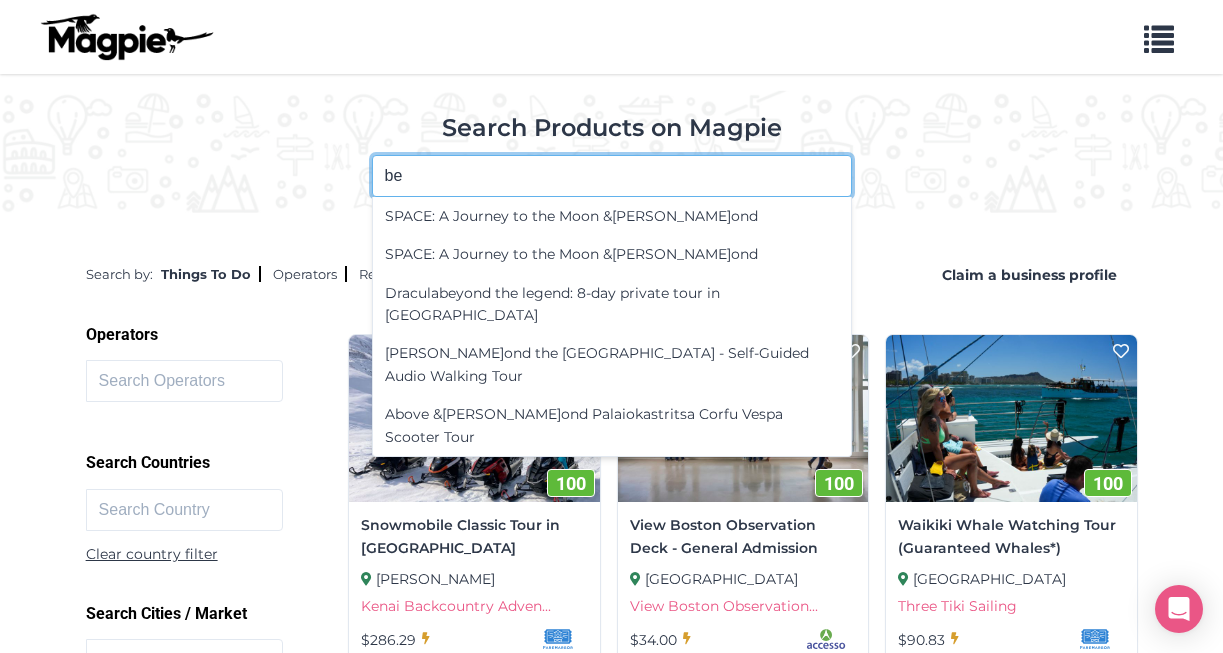 type on "b" 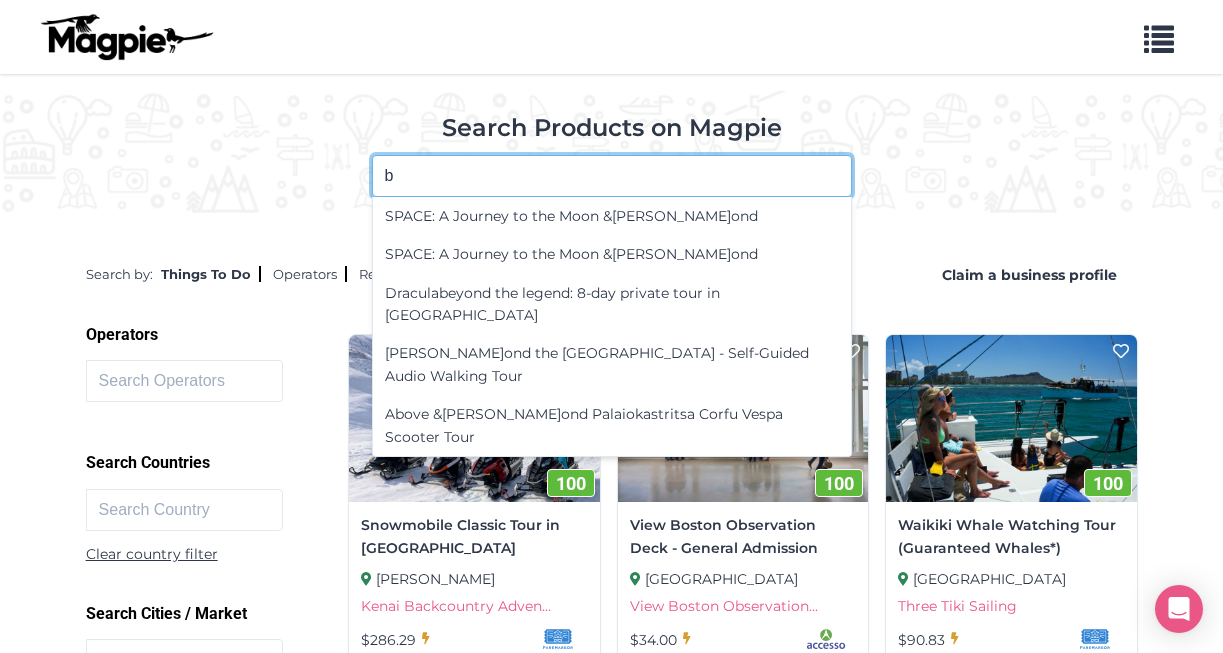 type 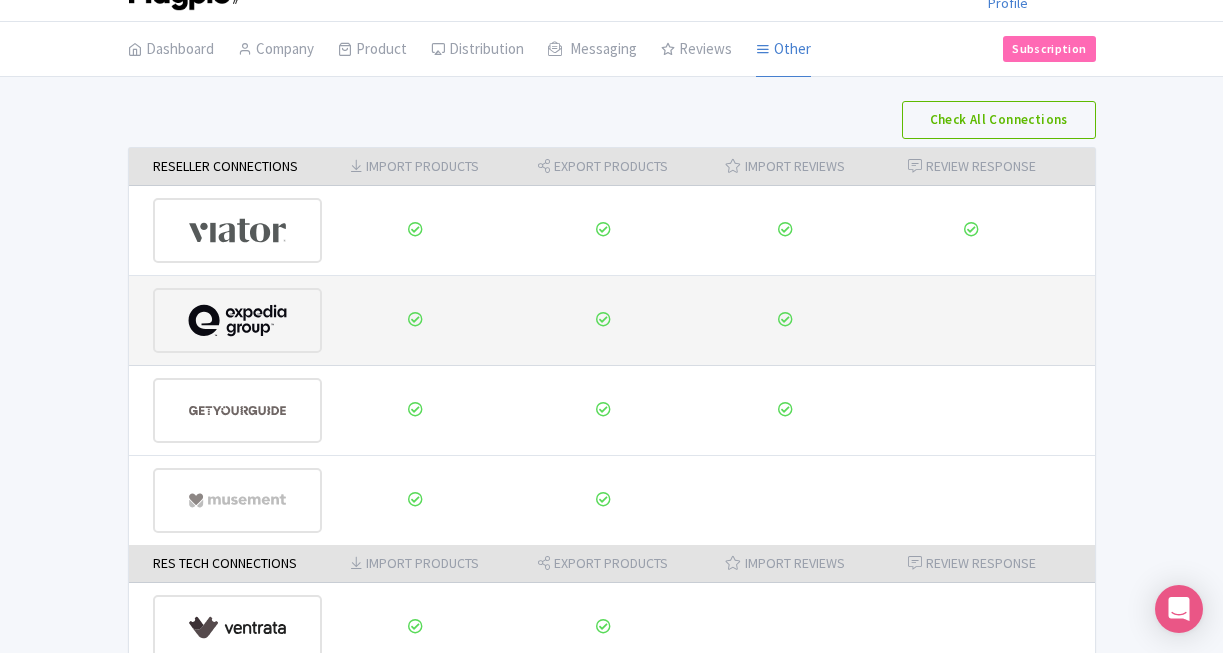 scroll, scrollTop: 49, scrollLeft: 0, axis: vertical 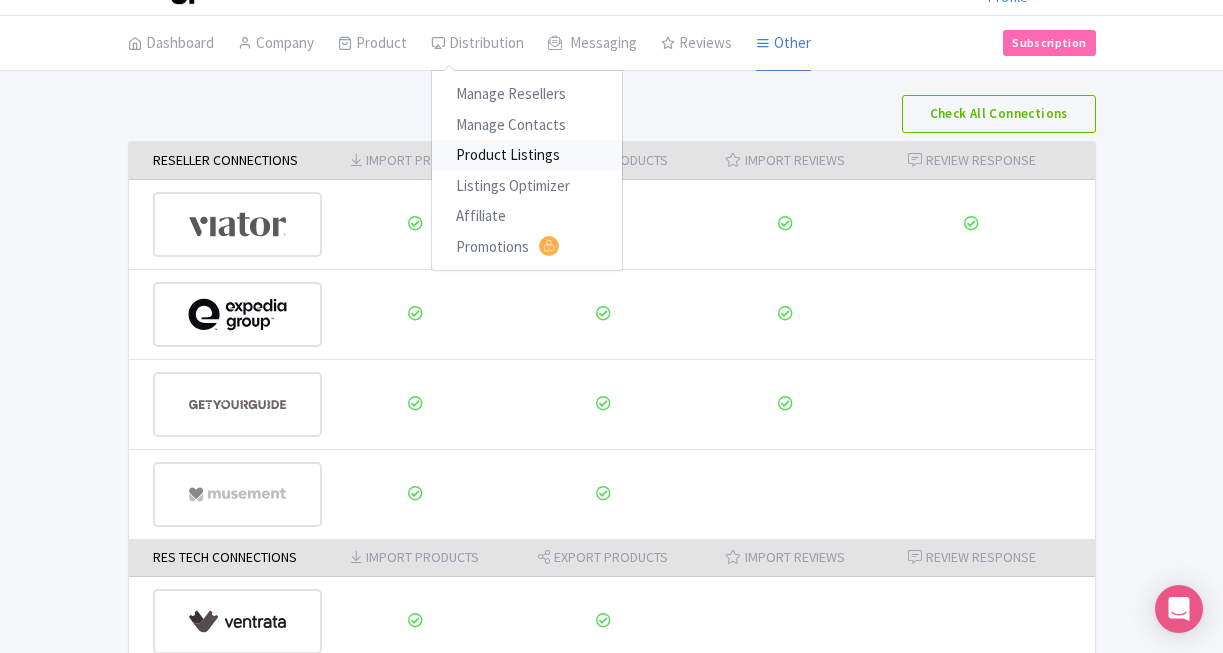 click on "Product Listings" at bounding box center [527, 155] 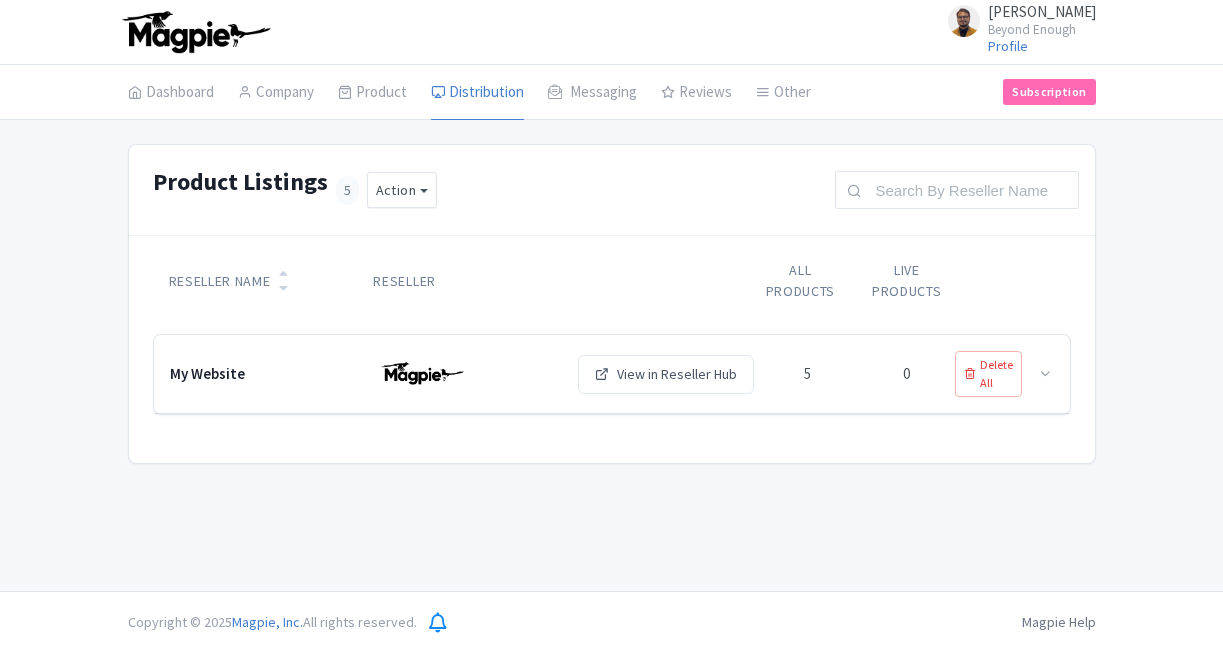 scroll, scrollTop: 0, scrollLeft: 0, axis: both 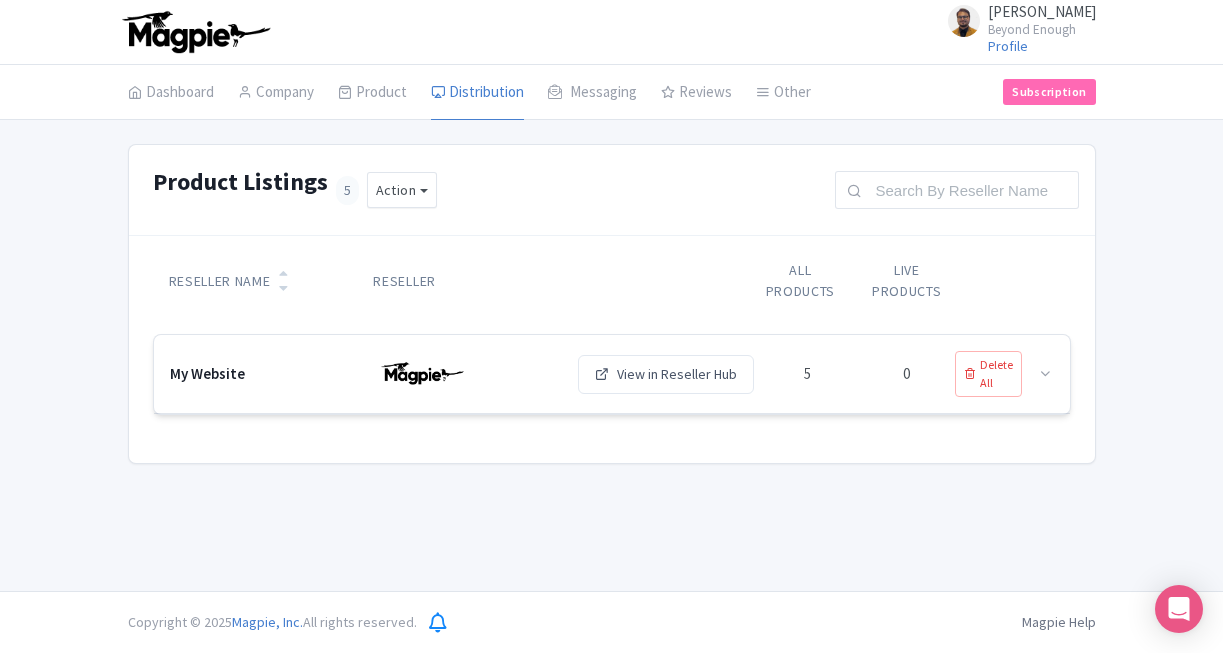click on "5" at bounding box center (807, 374) 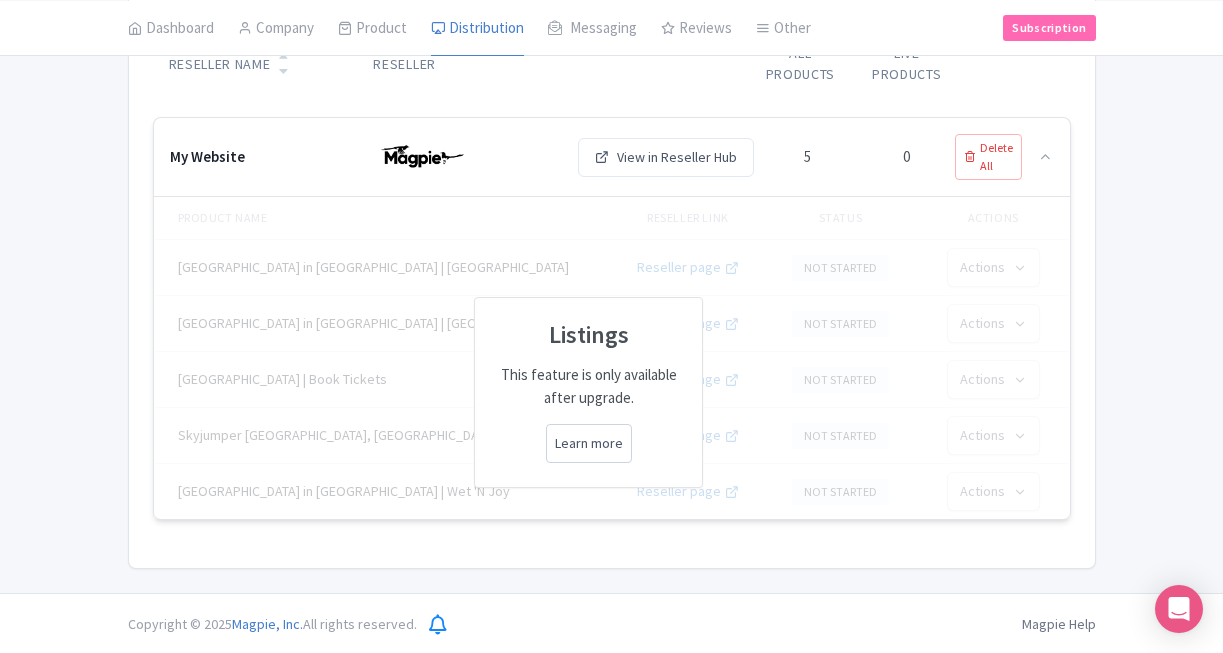 scroll, scrollTop: 219, scrollLeft: 0, axis: vertical 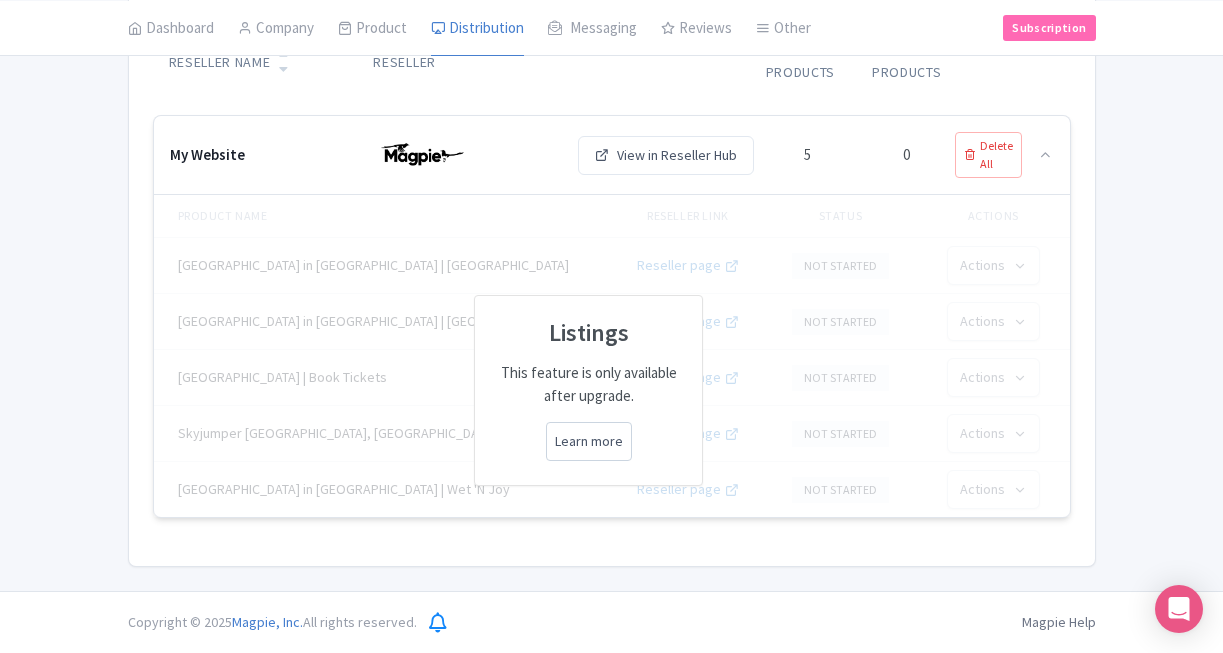 click on "Learn more" at bounding box center [589, 441] 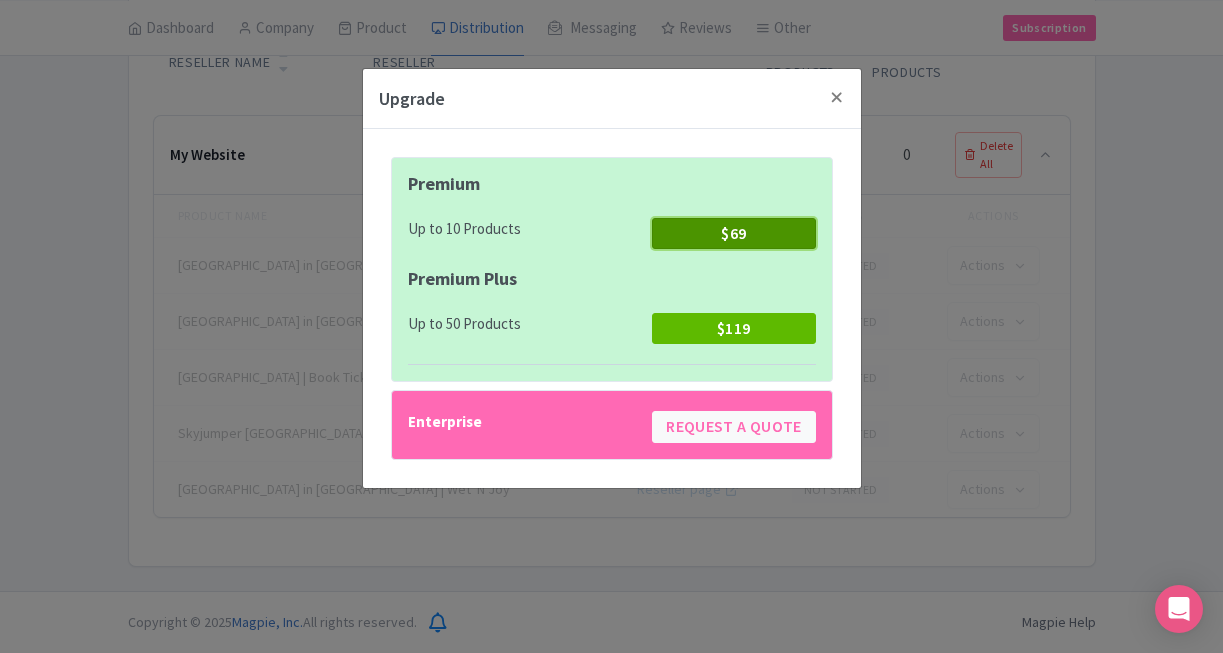 click on "$69" at bounding box center (733, 233) 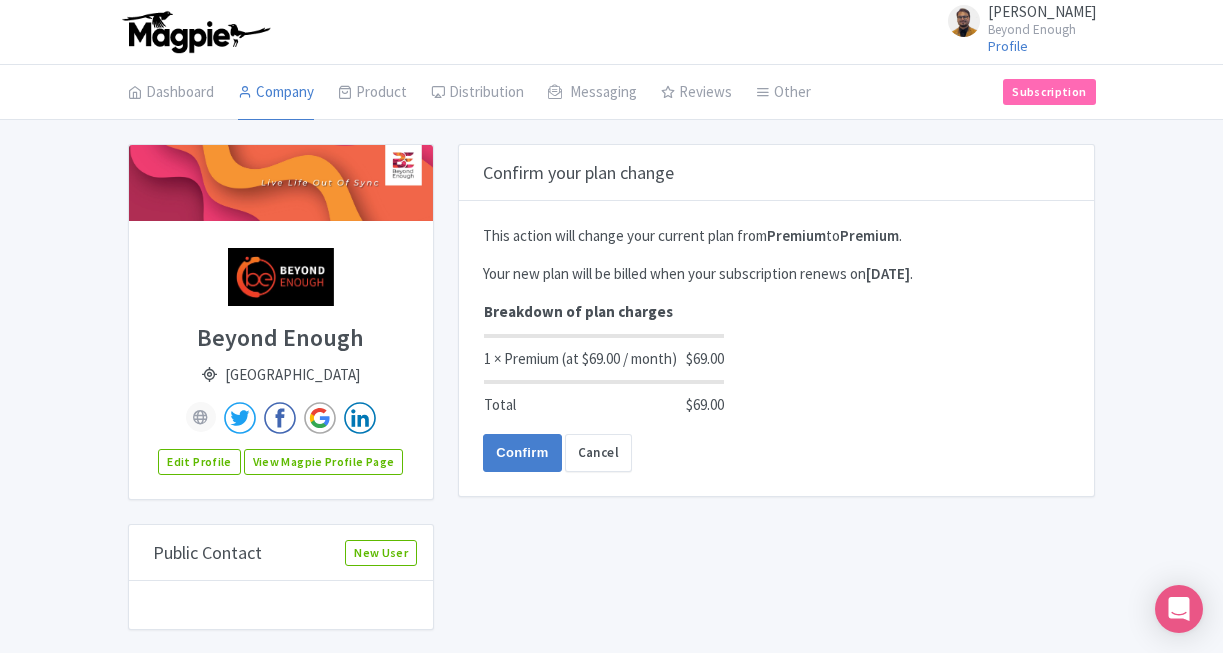 scroll, scrollTop: 0, scrollLeft: 0, axis: both 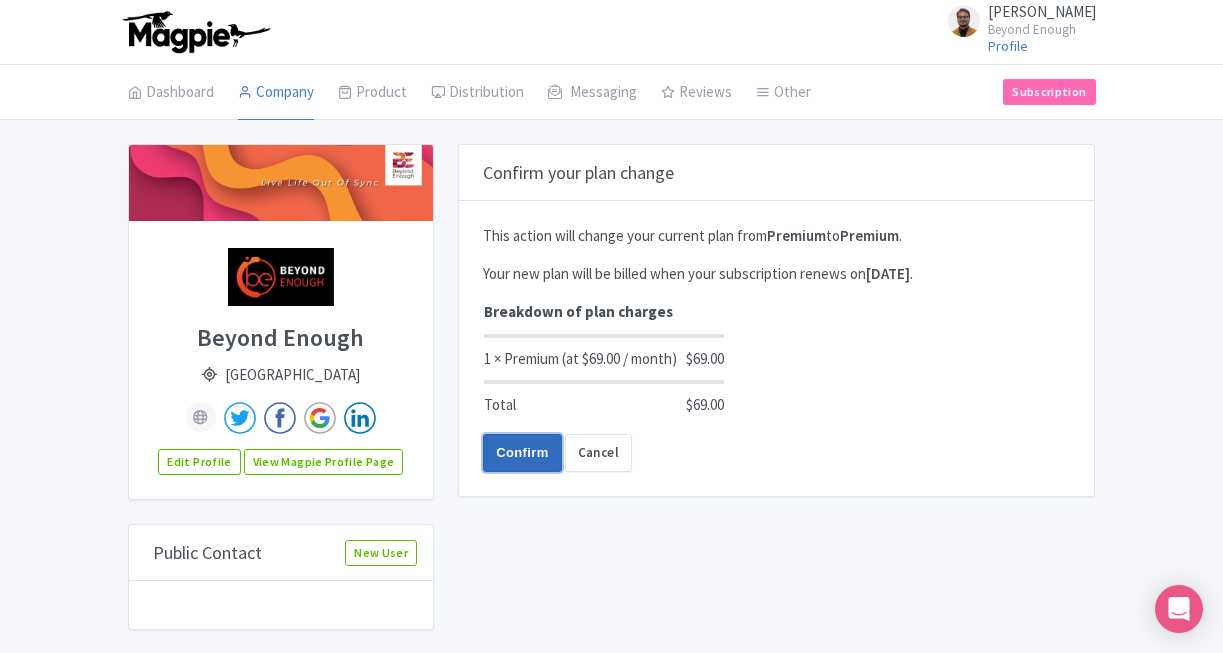click on "Confirm" at bounding box center [522, 453] 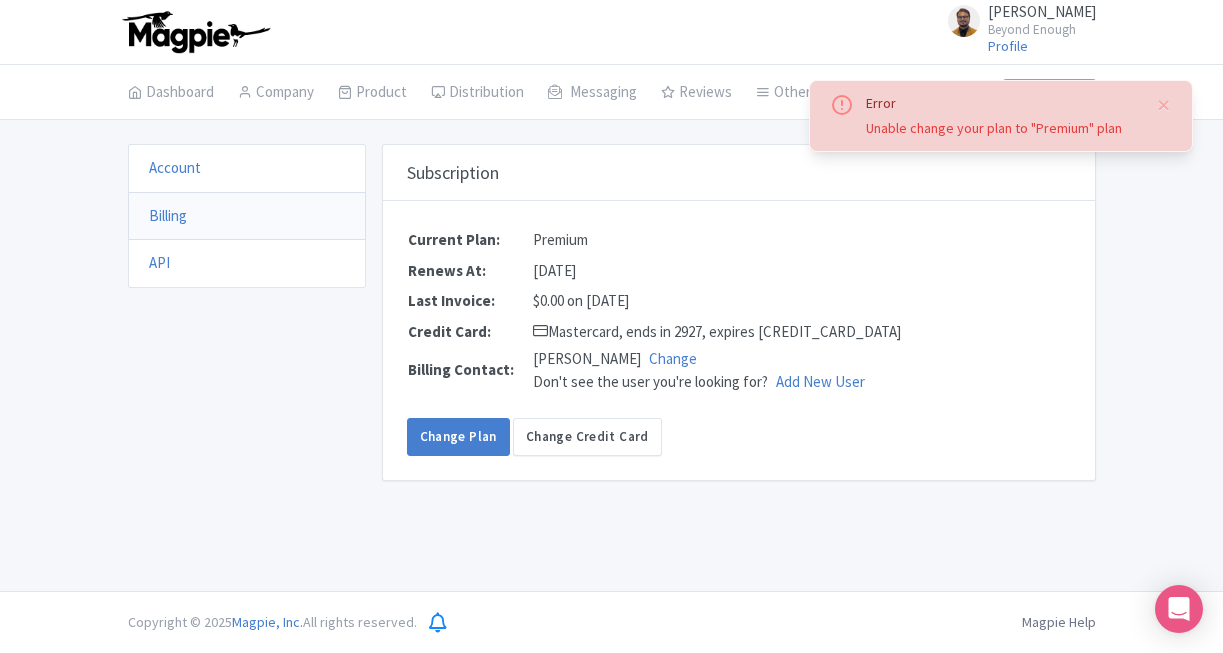 scroll, scrollTop: 0, scrollLeft: 0, axis: both 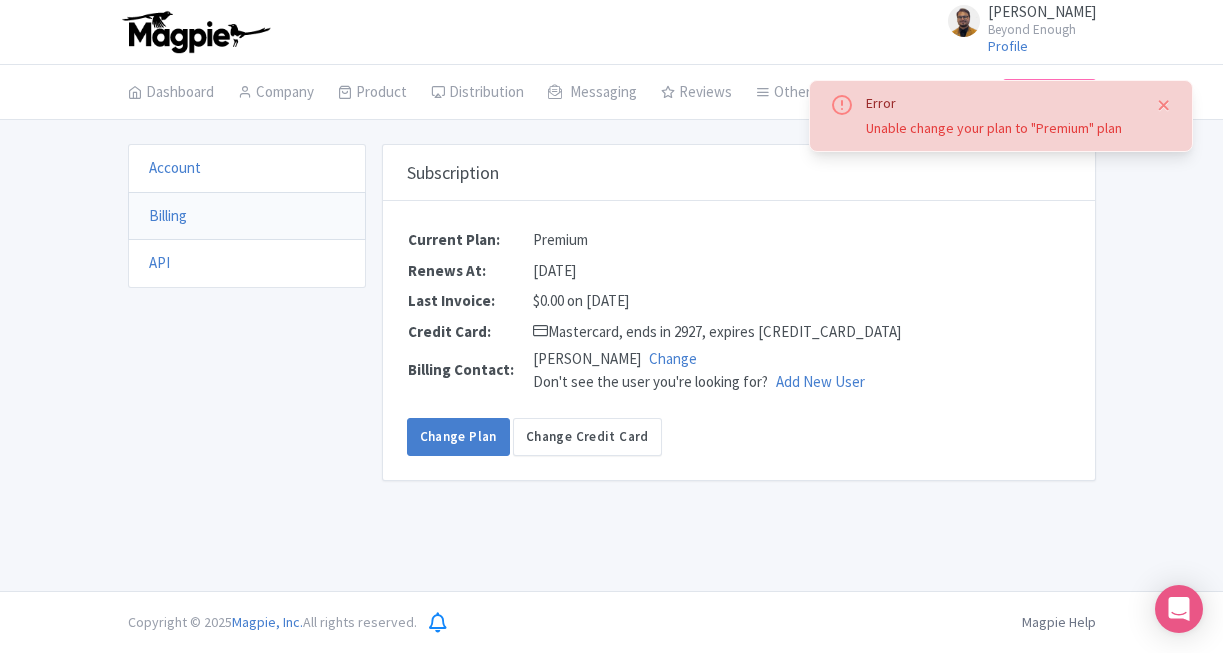 click at bounding box center [1164, 105] 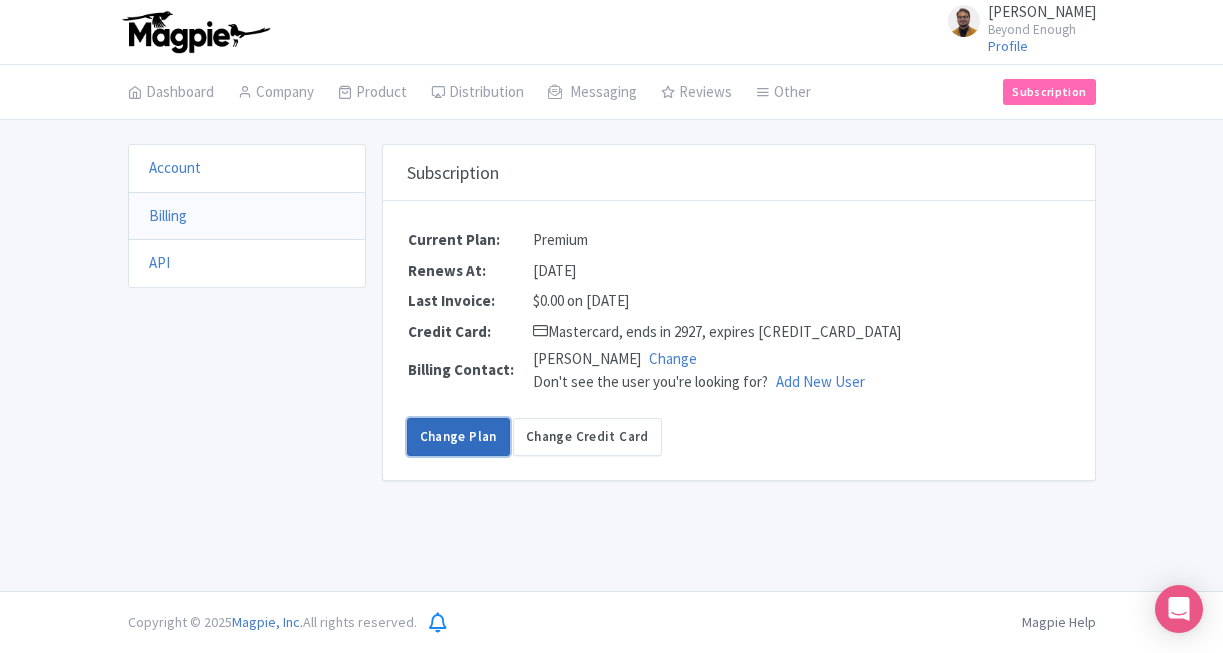 click on "Change Plan" at bounding box center (458, 437) 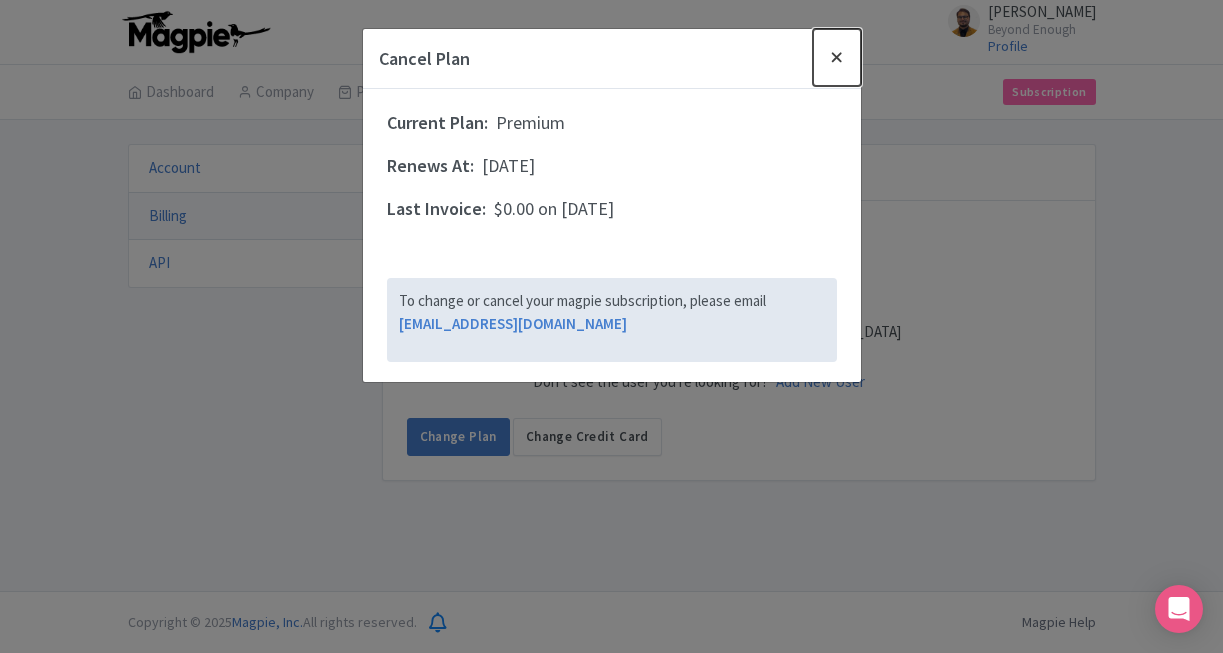 click at bounding box center (837, 57) 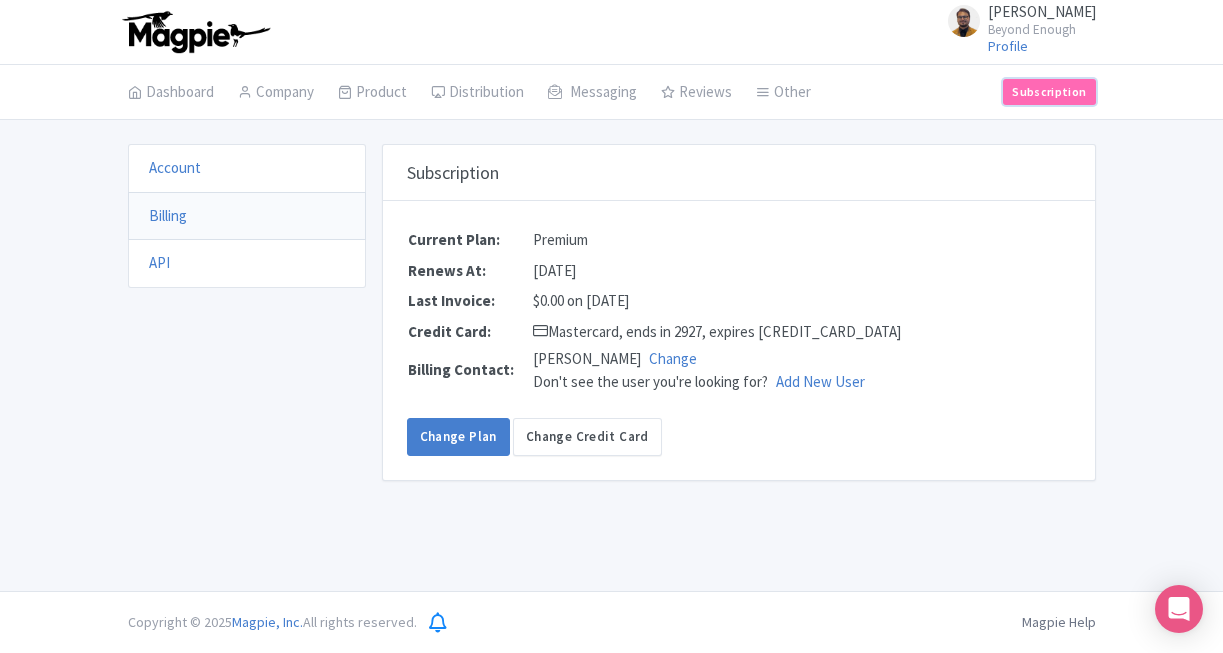 click on "Subscription" at bounding box center (1049, 92) 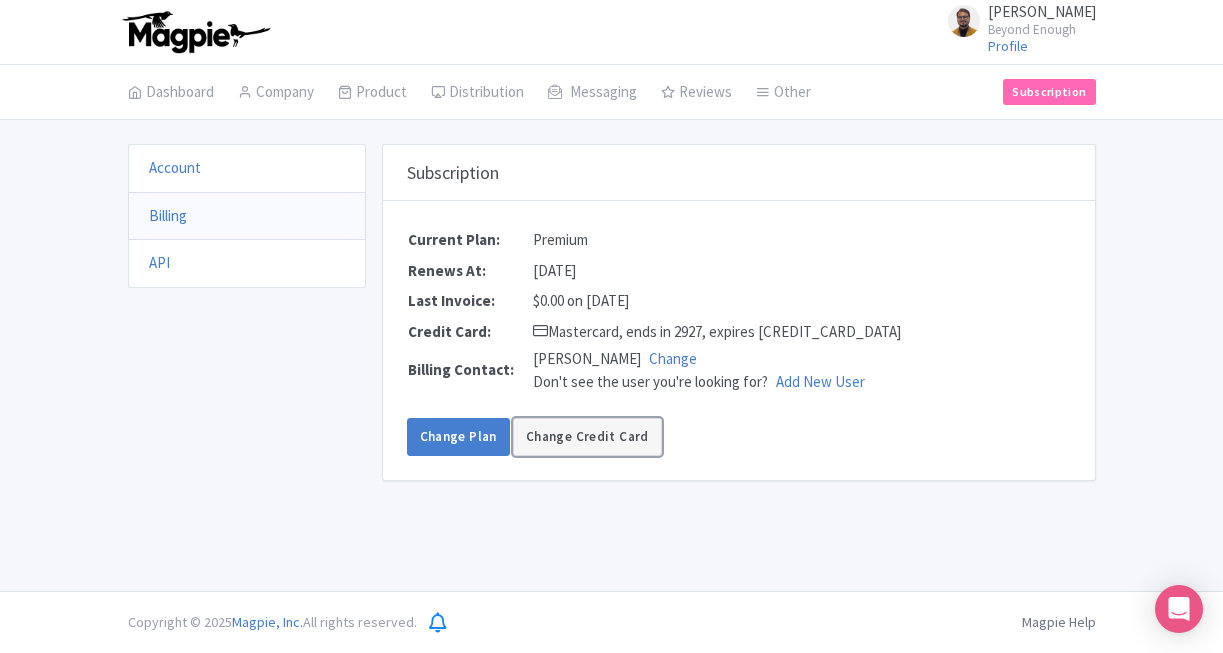 click on "Change Credit Card" at bounding box center (587, 437) 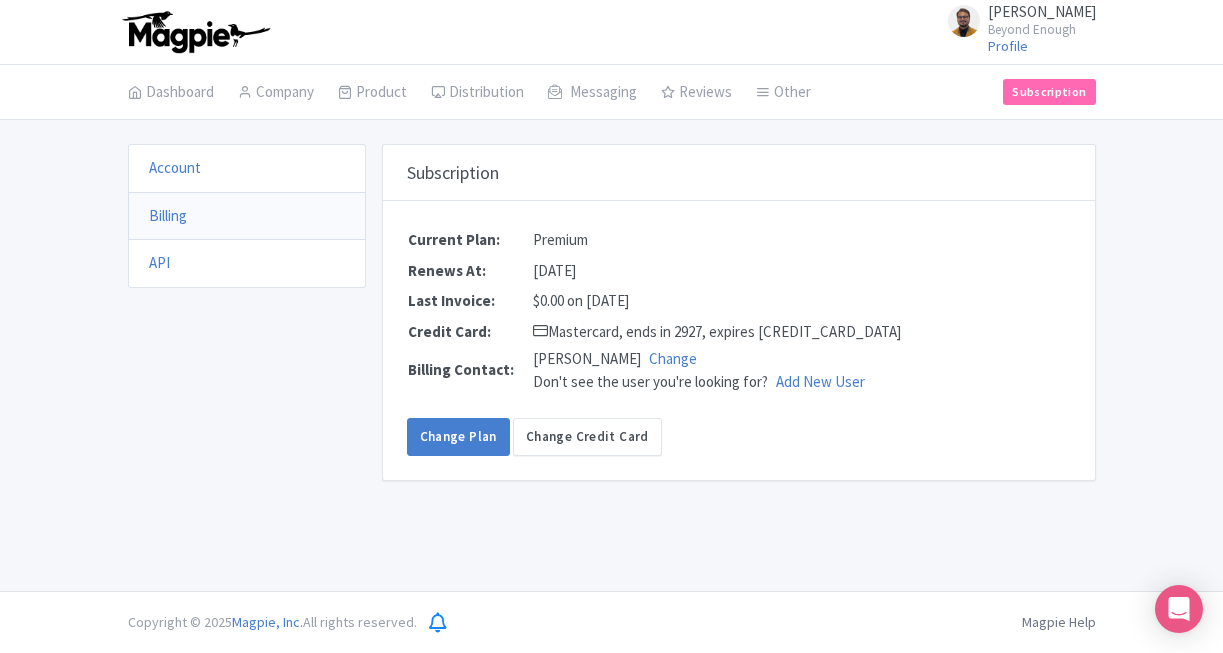 scroll, scrollTop: 0, scrollLeft: 0, axis: both 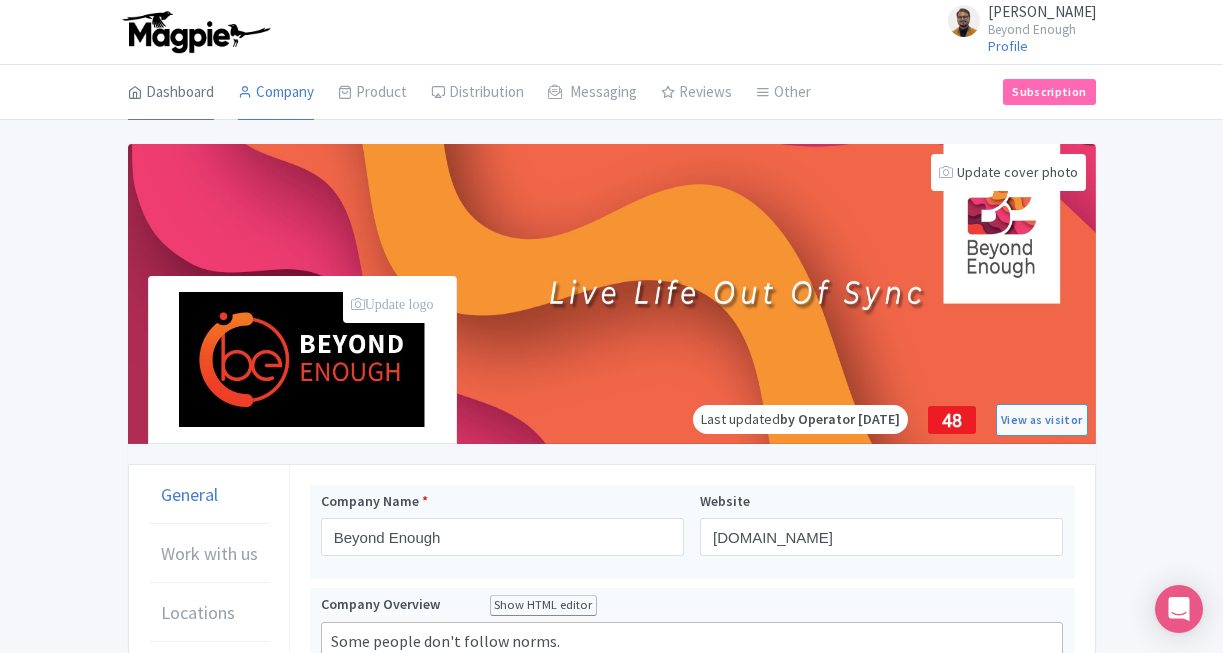 click on "Dashboard" at bounding box center [171, 93] 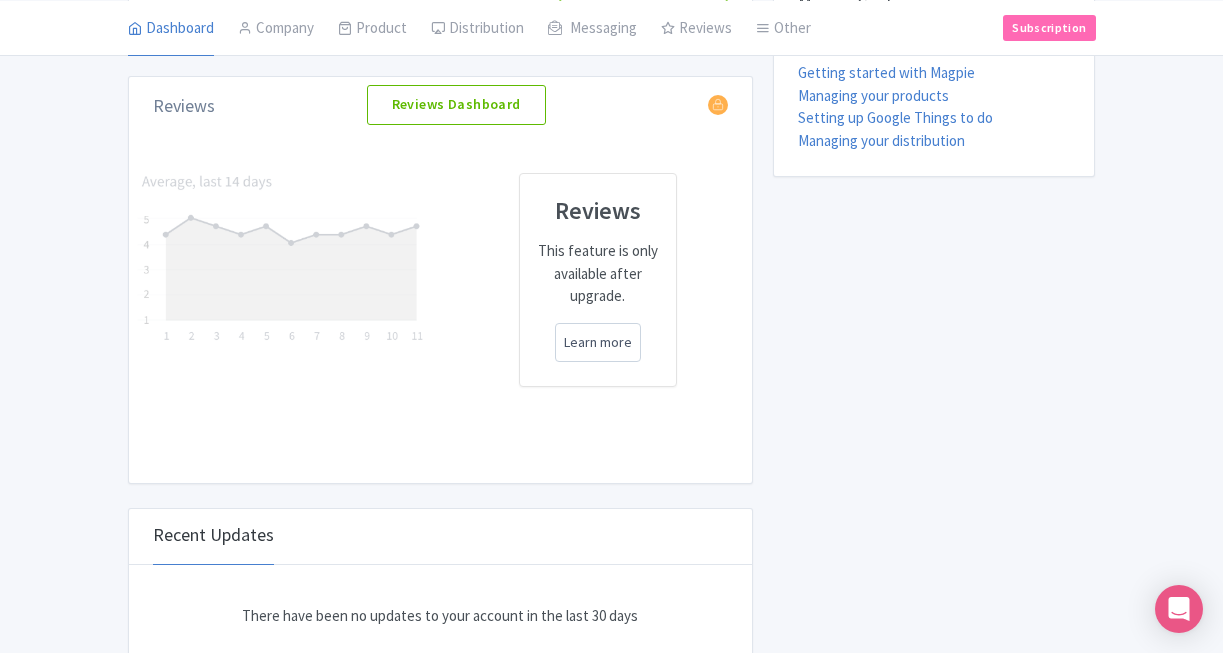scroll, scrollTop: 1010, scrollLeft: 0, axis: vertical 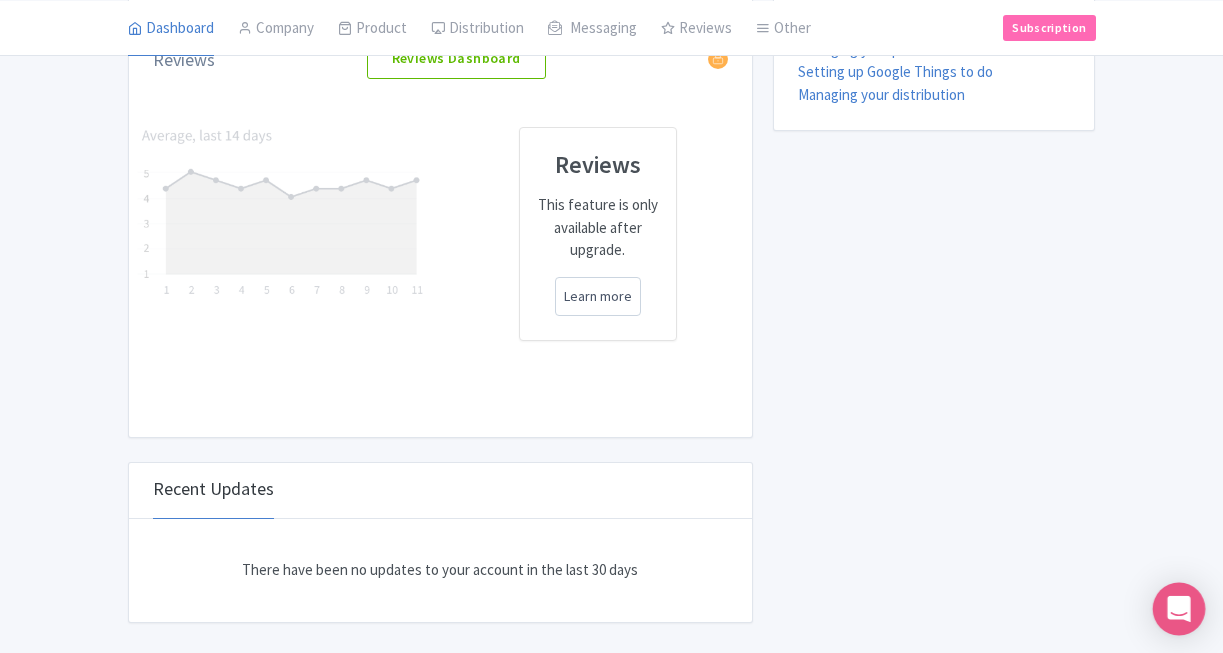 click at bounding box center [1179, 609] 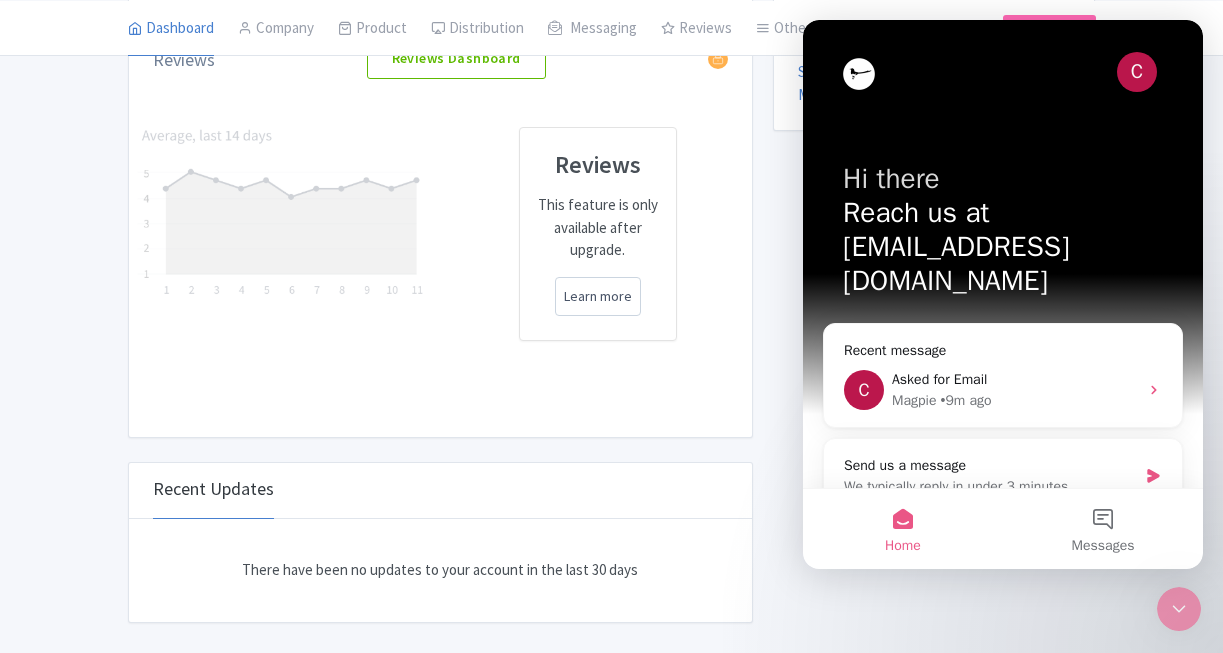 scroll, scrollTop: 0, scrollLeft: 0, axis: both 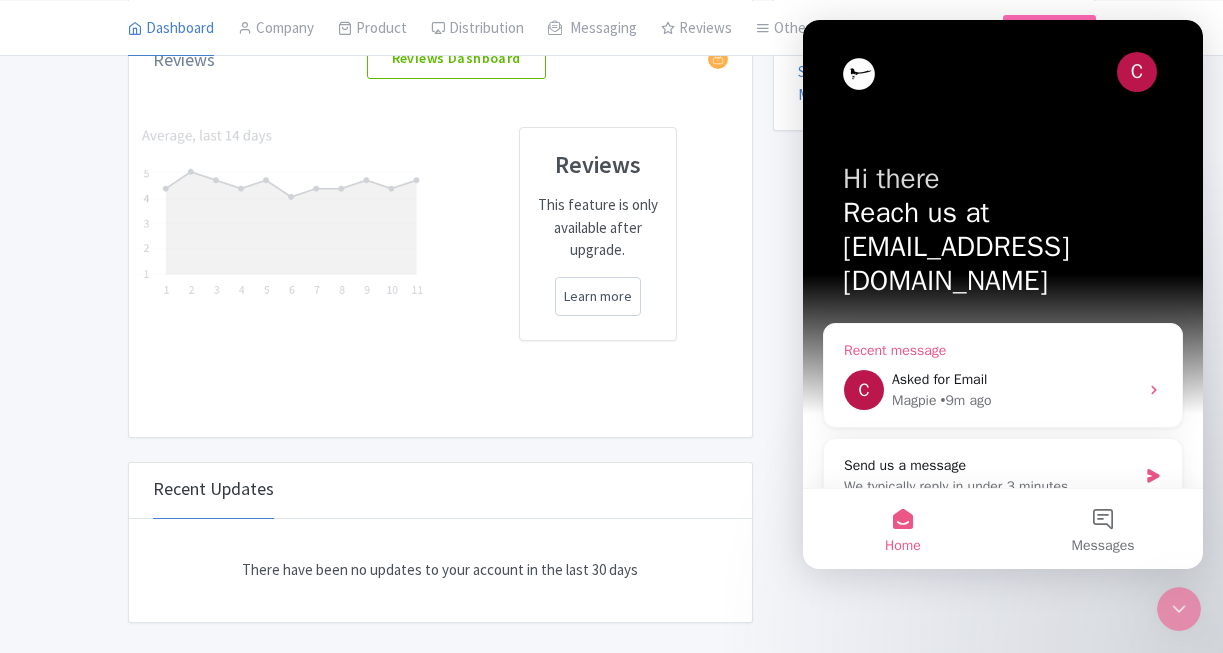 click on "•  9m ago" at bounding box center (965, 400) 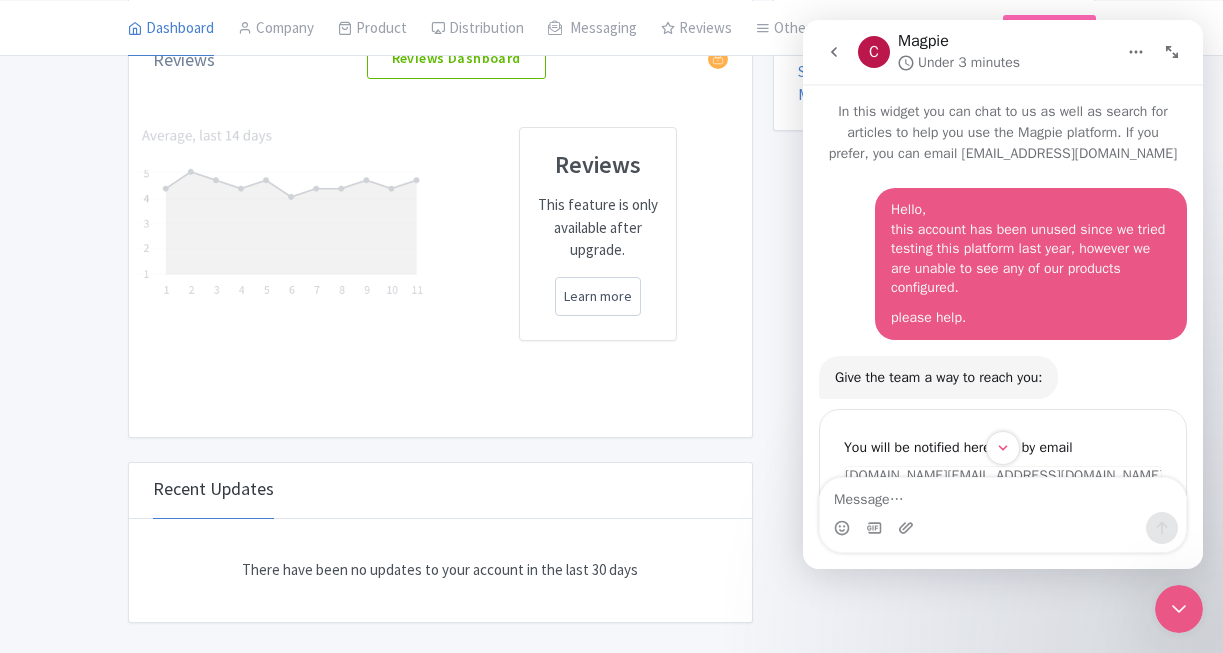 scroll, scrollTop: 63, scrollLeft: 0, axis: vertical 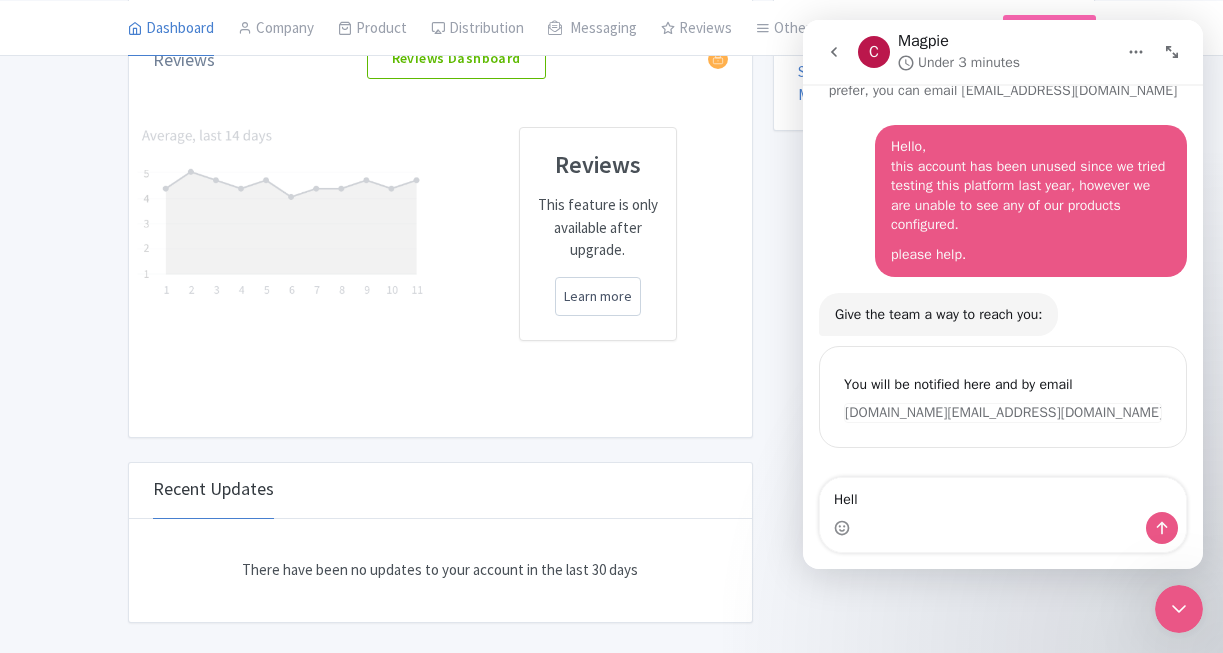 type on "Hello" 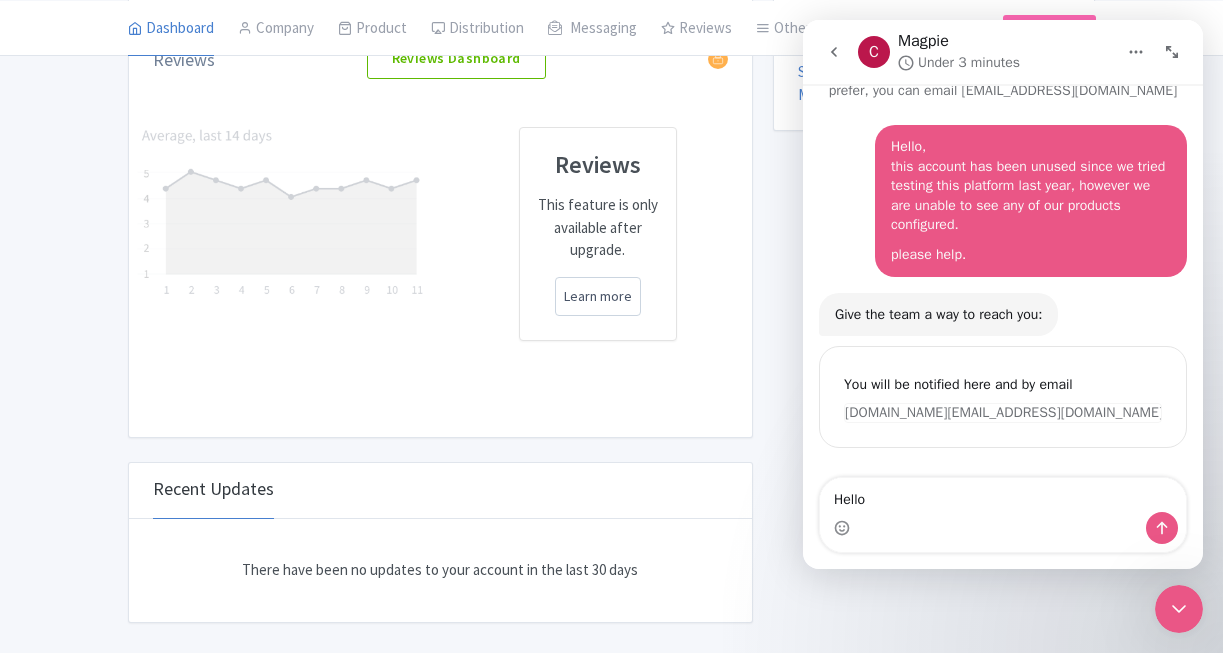type 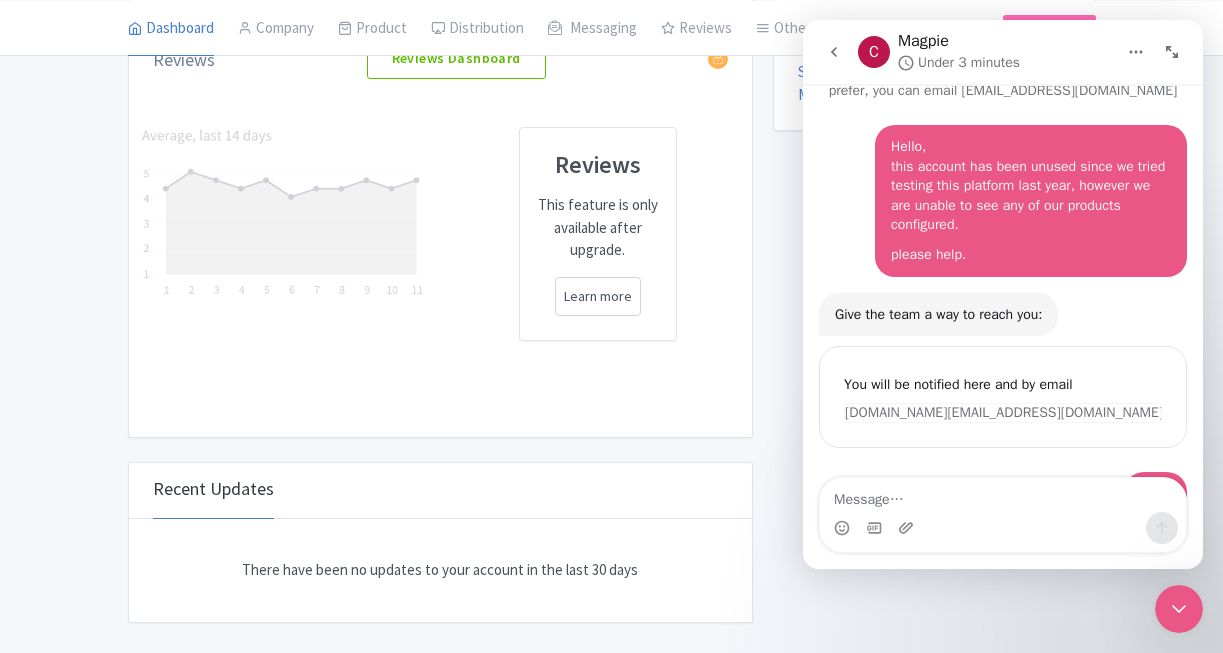 scroll, scrollTop: 123, scrollLeft: 0, axis: vertical 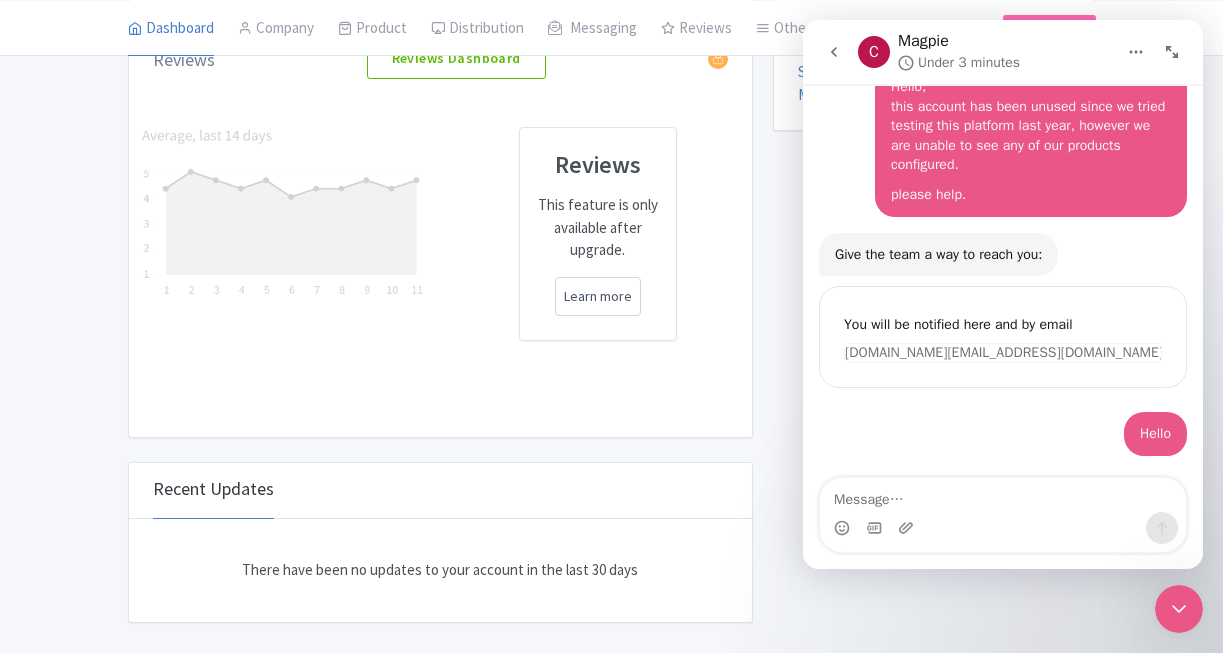 click on "PRODUCTS
0
TOTAL
PRODUCT SCORE
0
AVERAGE
0
LISTINGS
1
RESELLER CONTRACTS
0
PRODUCTS SHARED
0
AUTO NOTIFICATION SENT
Let’s get your products into Magpie
The fastest way to get your products into Magpie is to connect an OTA account.
If you have any of the accounts shown below, click on the logo to connect that account and import your content.
BEST
BETTER
GOOD
No thanks, I’ll create products manually
0 products are live on Google TTD
Things-to-do Hub
Reviews
Reviews Dashboard
Reviews
This feature is only available after upgrade.
Learn more
Recent Updates
There have been no updates to your account in the last 30 days" at bounding box center [450, -110] 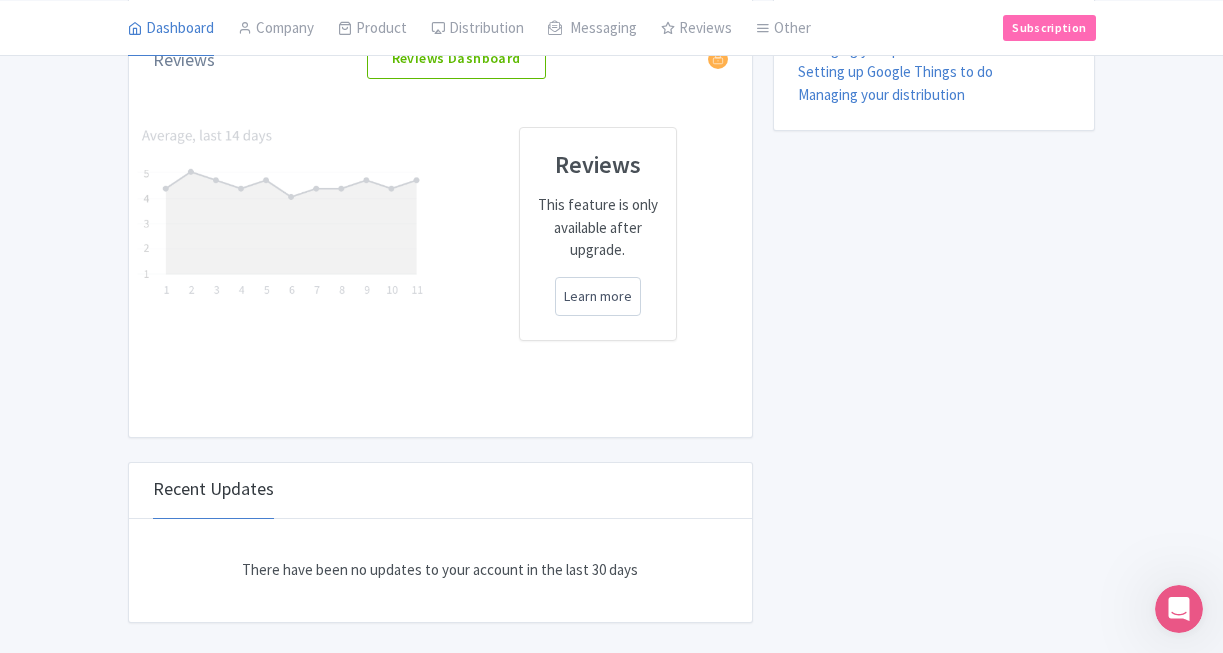 scroll, scrollTop: 0, scrollLeft: 0, axis: both 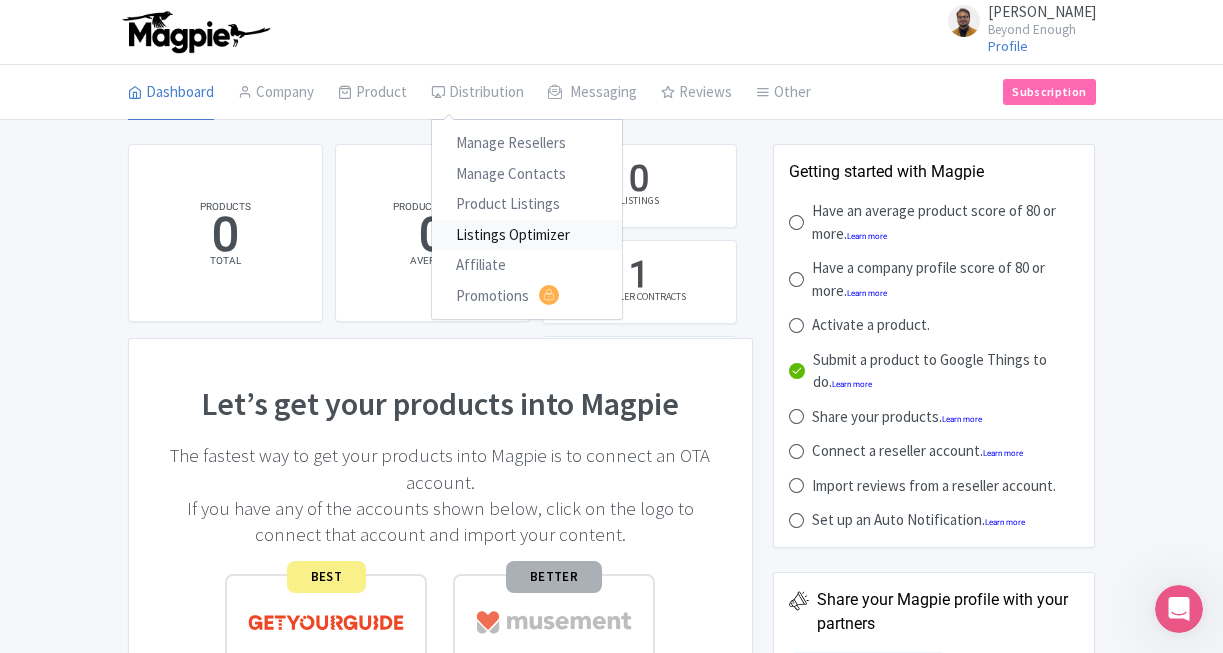 click on "Listings Optimizer" at bounding box center (527, 235) 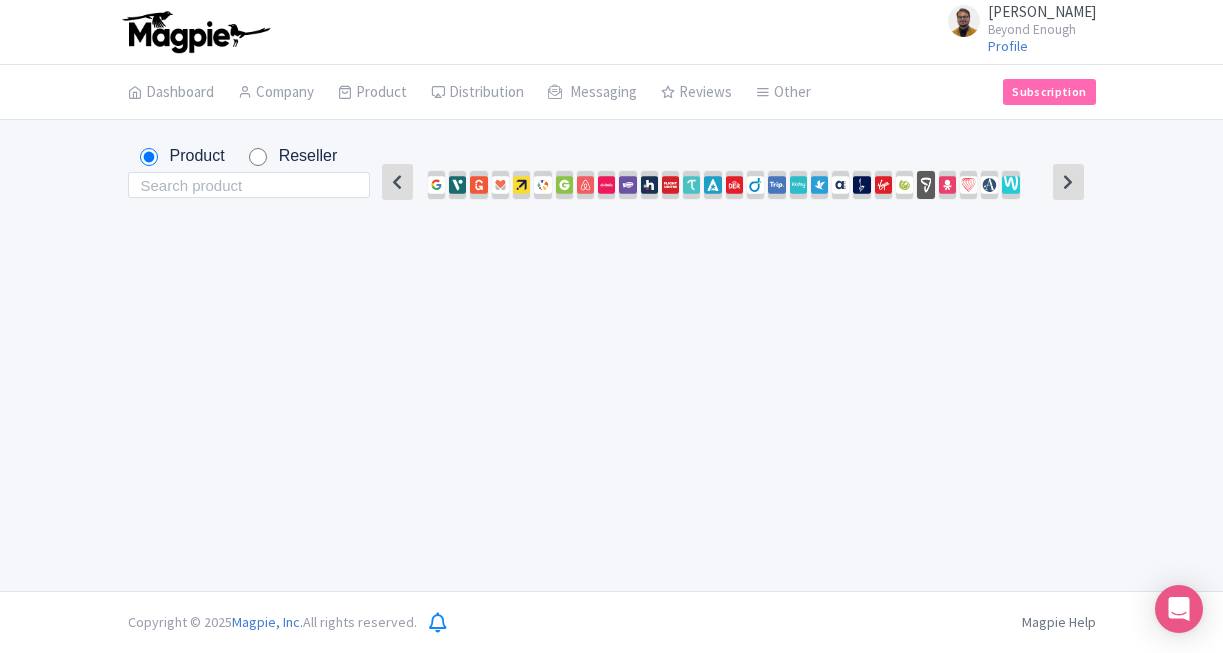 scroll, scrollTop: 0, scrollLeft: 0, axis: both 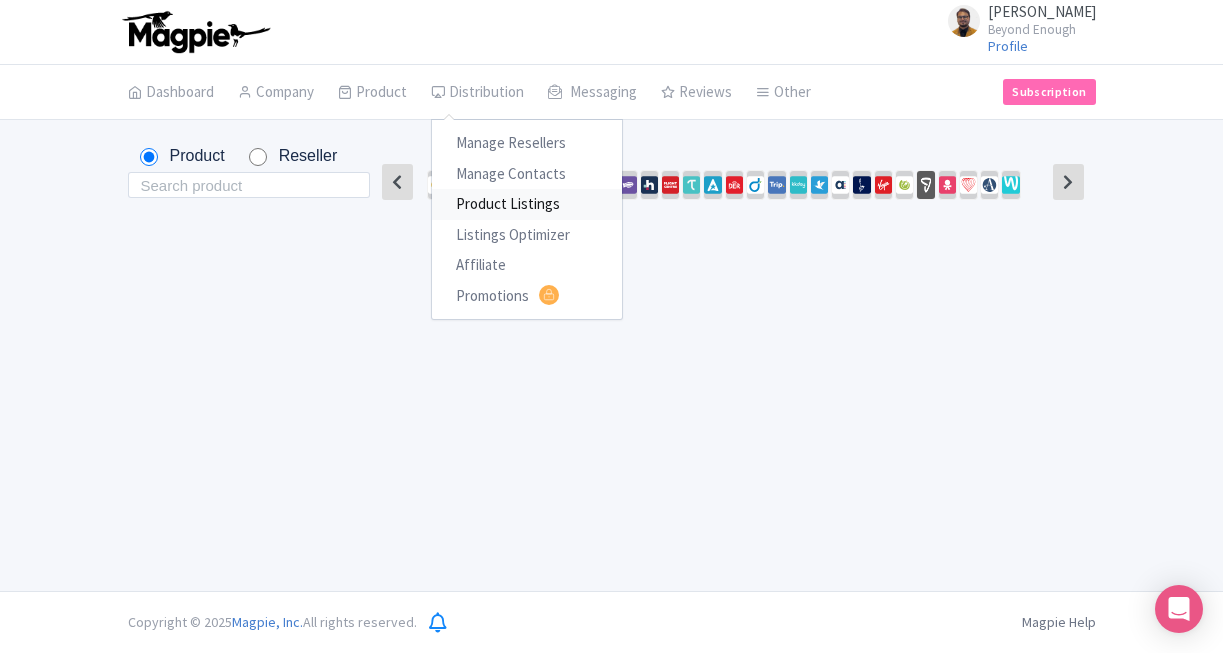 click on "Product Listings" at bounding box center [527, 204] 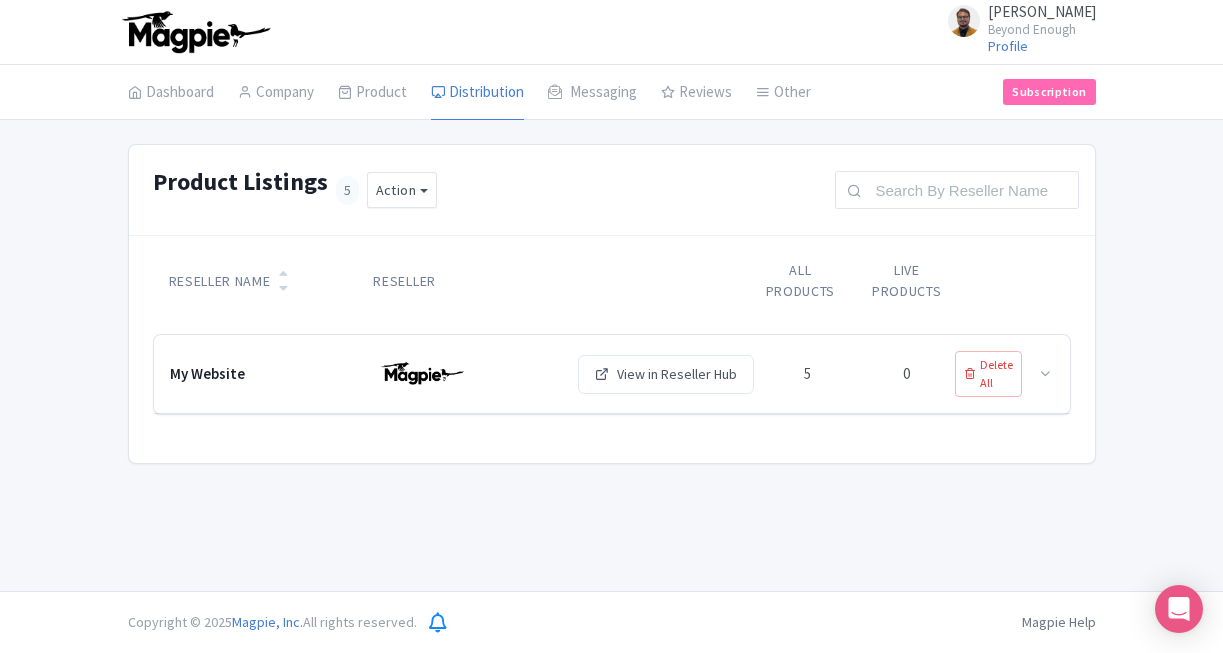 scroll, scrollTop: 0, scrollLeft: 0, axis: both 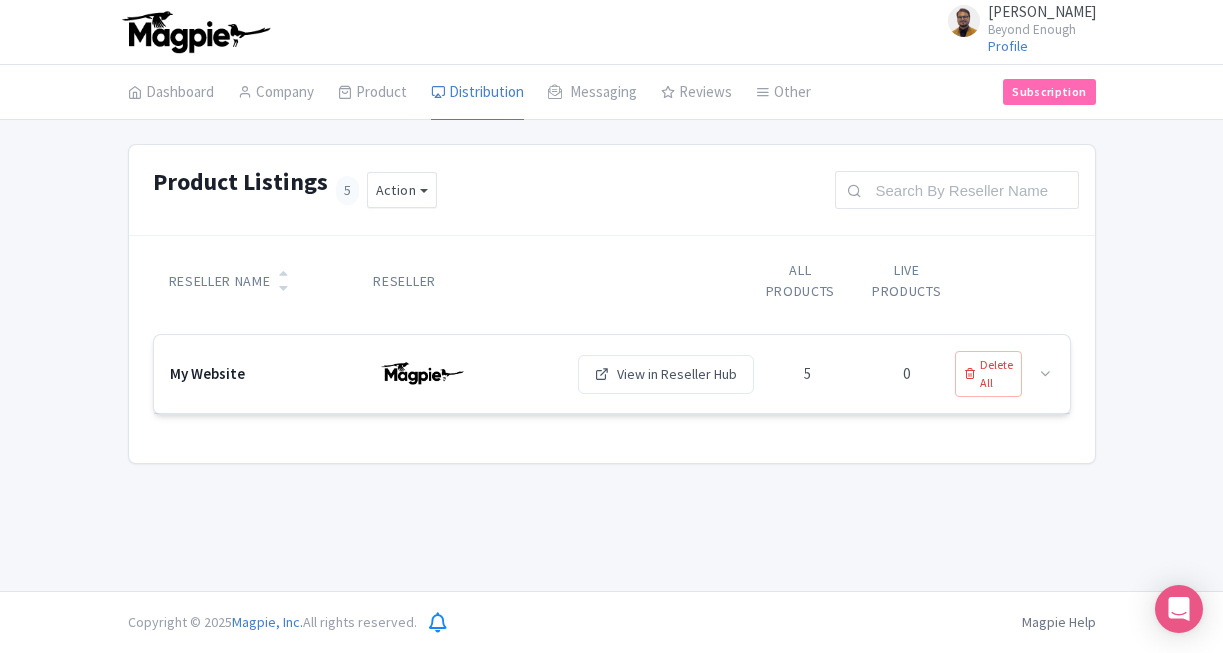click at bounding box center [422, 374] 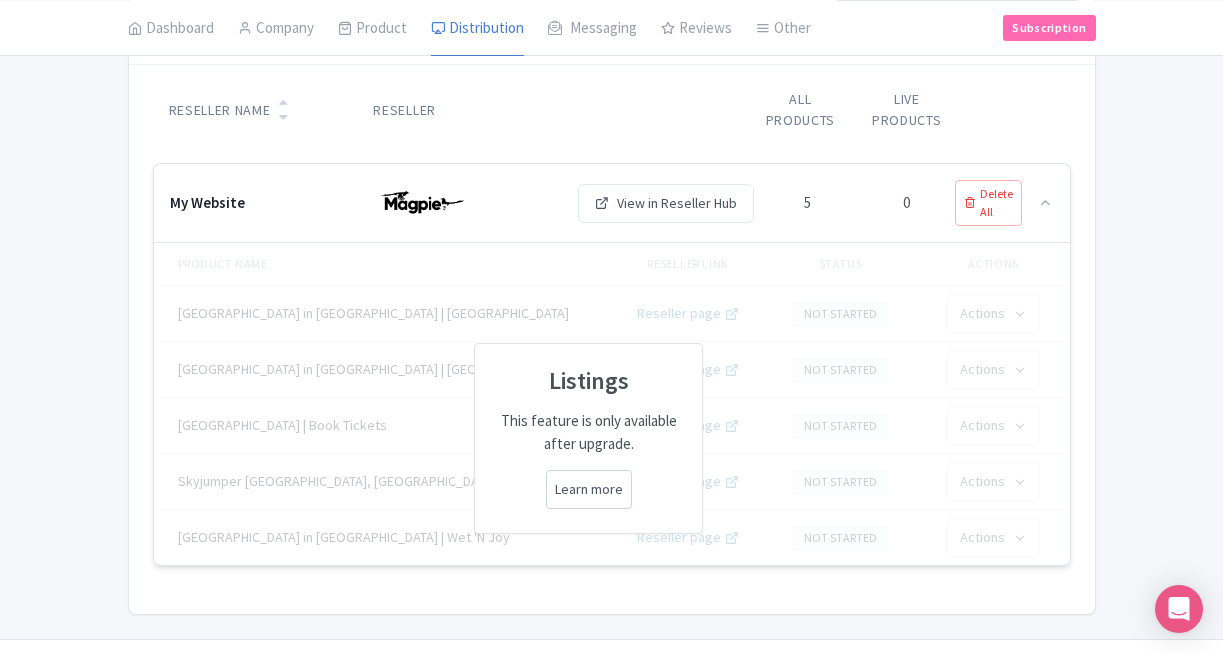 scroll, scrollTop: 219, scrollLeft: 0, axis: vertical 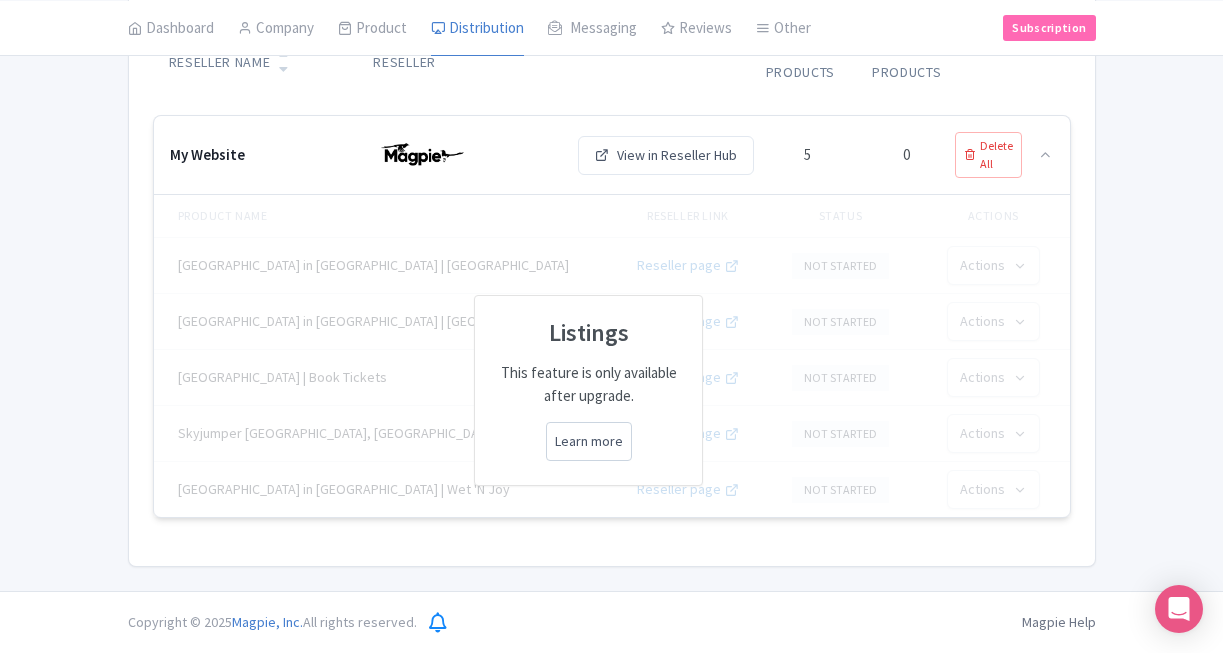 click on "Learn more" at bounding box center [589, 441] 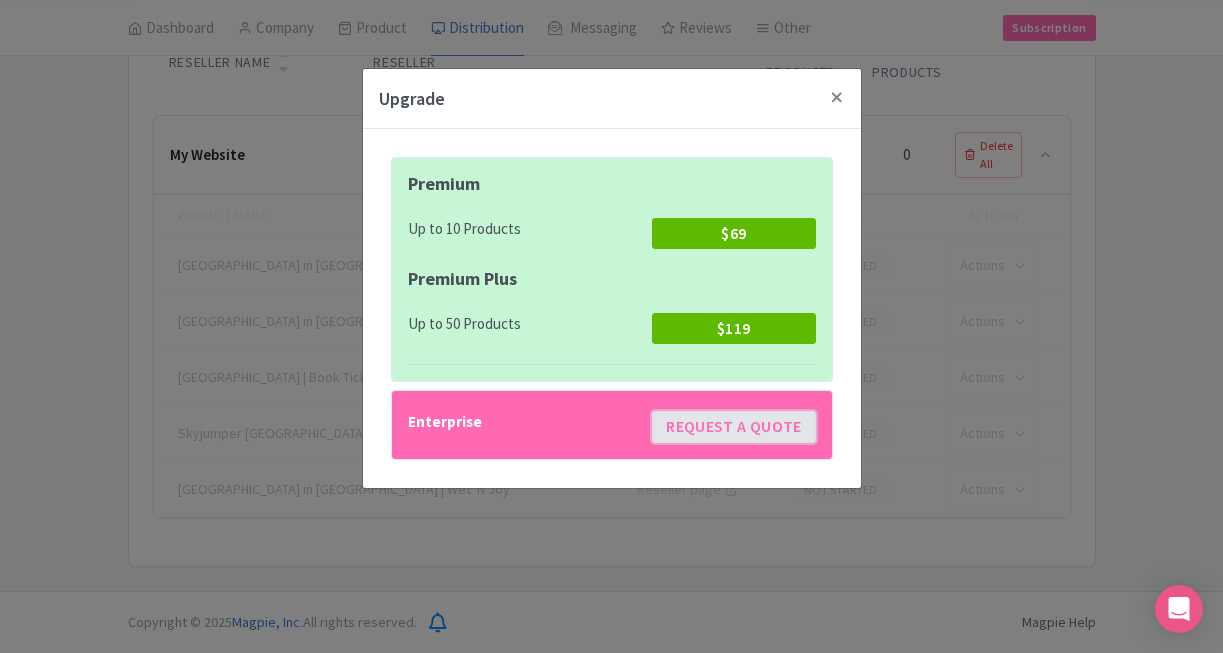 click on "Request a quote" at bounding box center [733, 426] 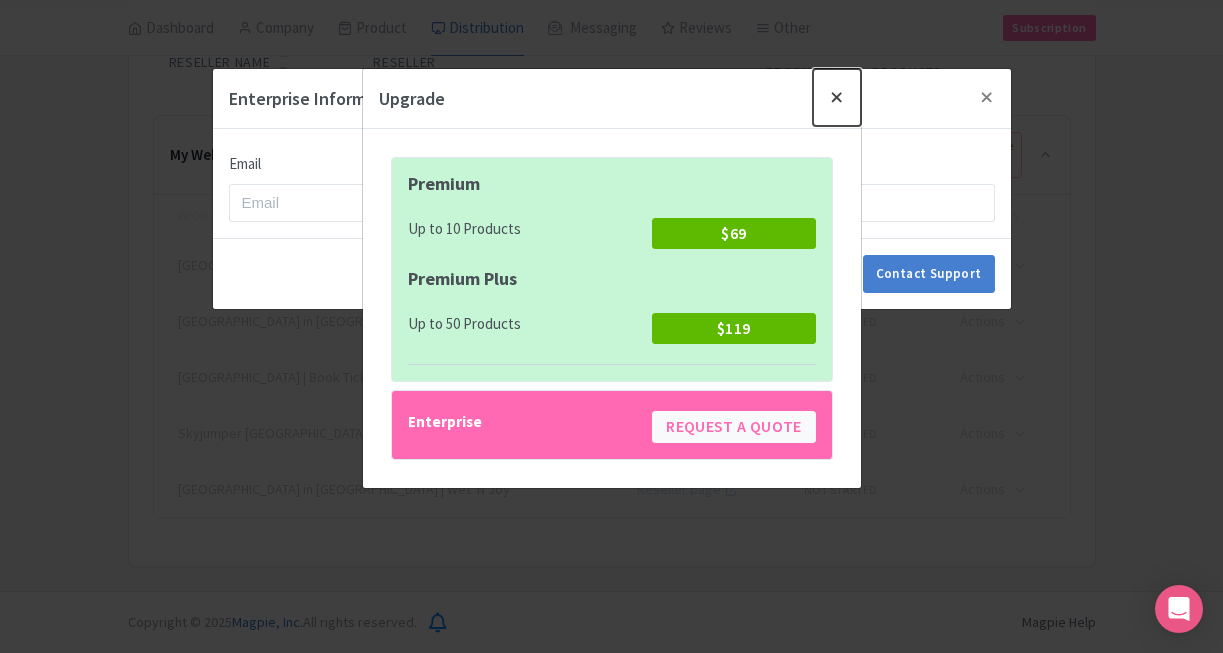 click at bounding box center [837, 97] 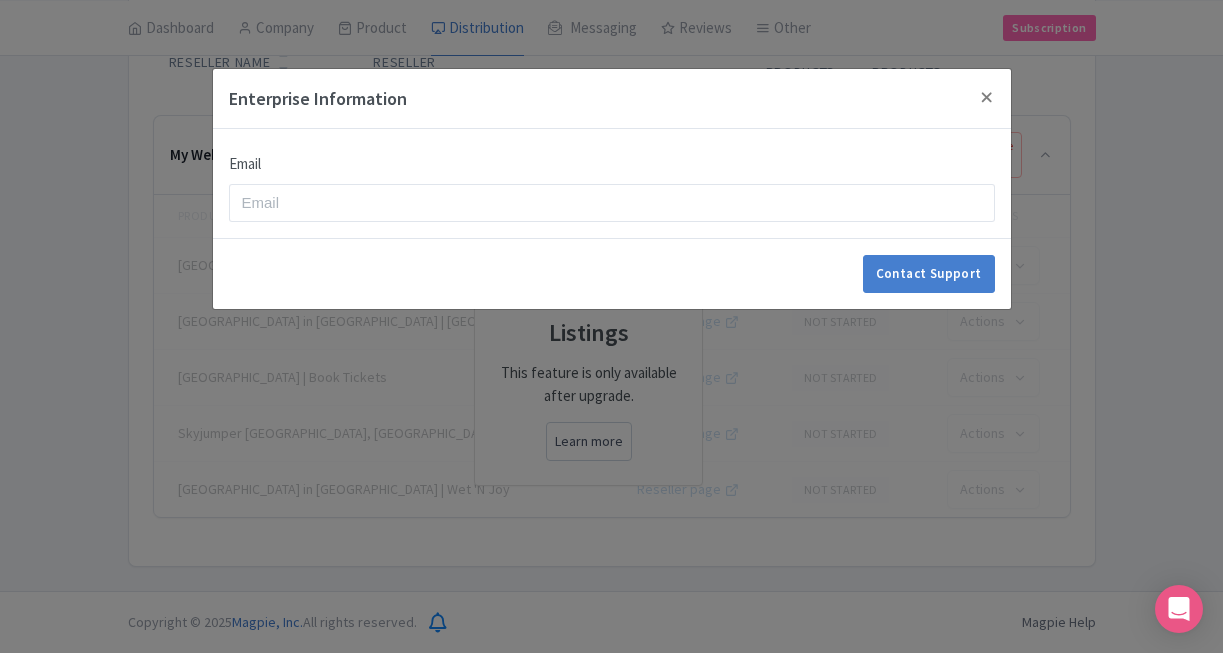 click on "Email" at bounding box center [612, 183] 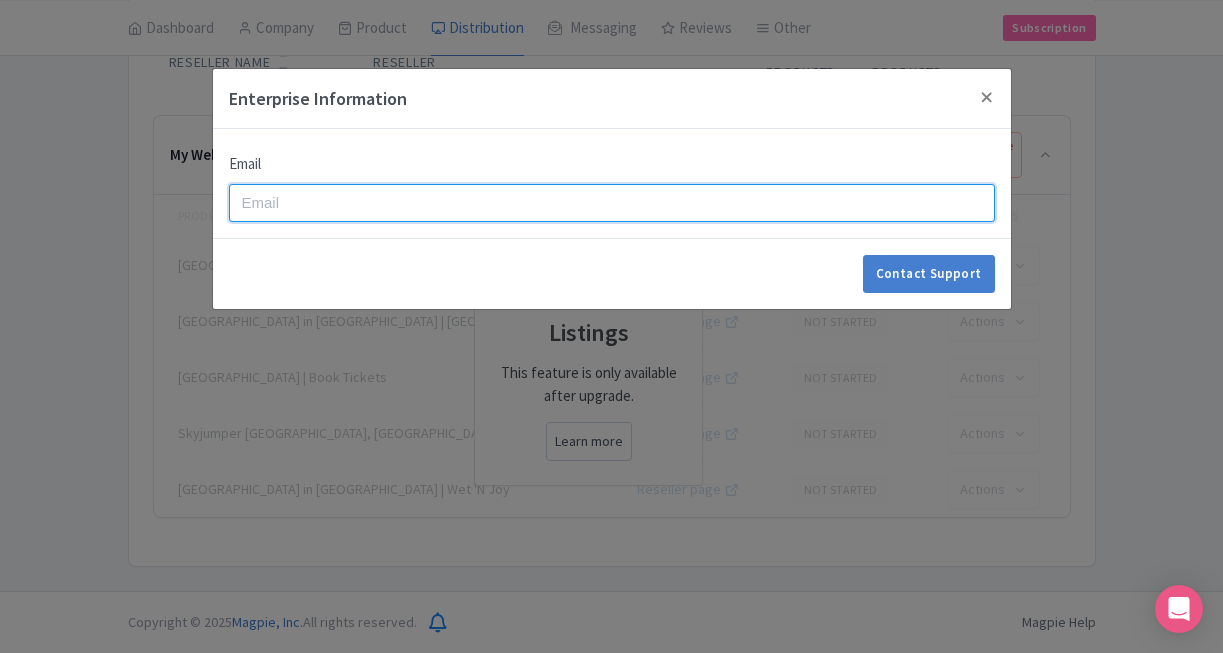 click on "Email" at bounding box center [612, 203] 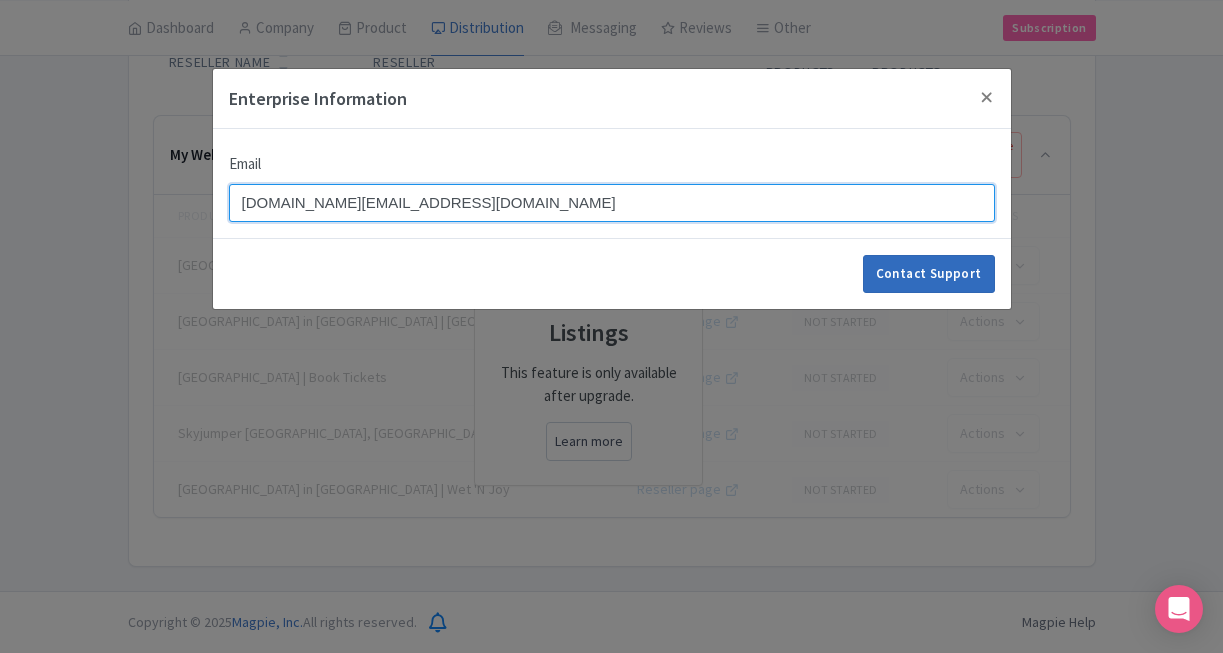 type on "brijesharya.bm@gmail.com" 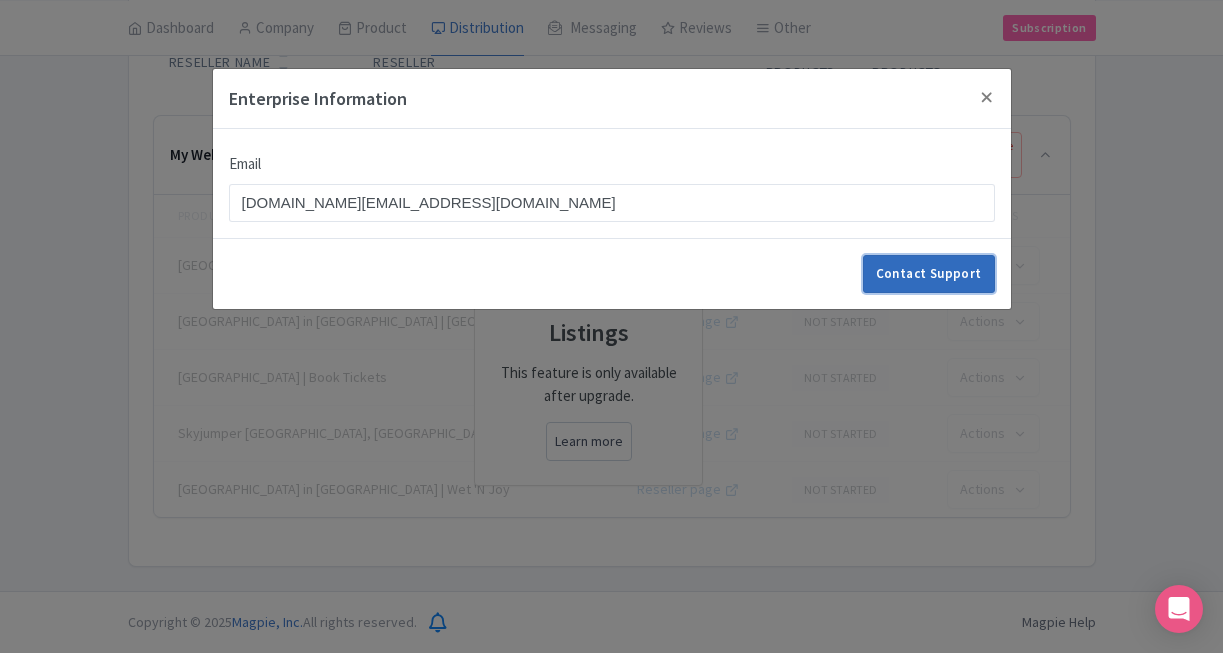 click on "Contact Support" at bounding box center [929, 274] 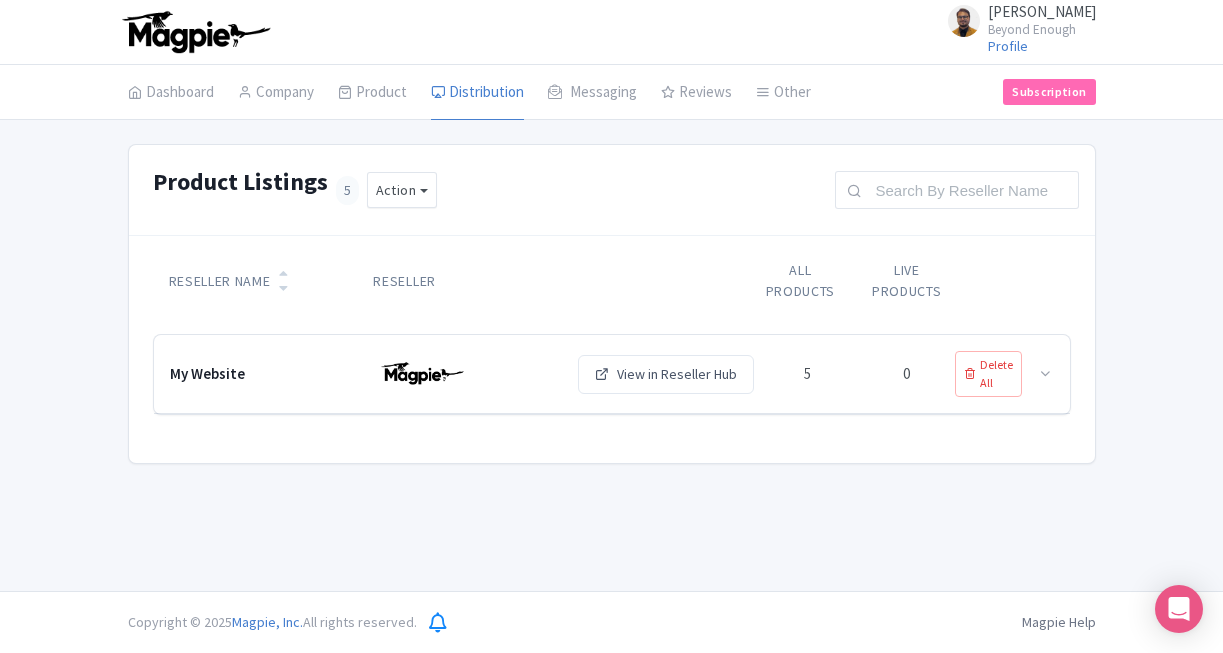 scroll, scrollTop: 0, scrollLeft: 0, axis: both 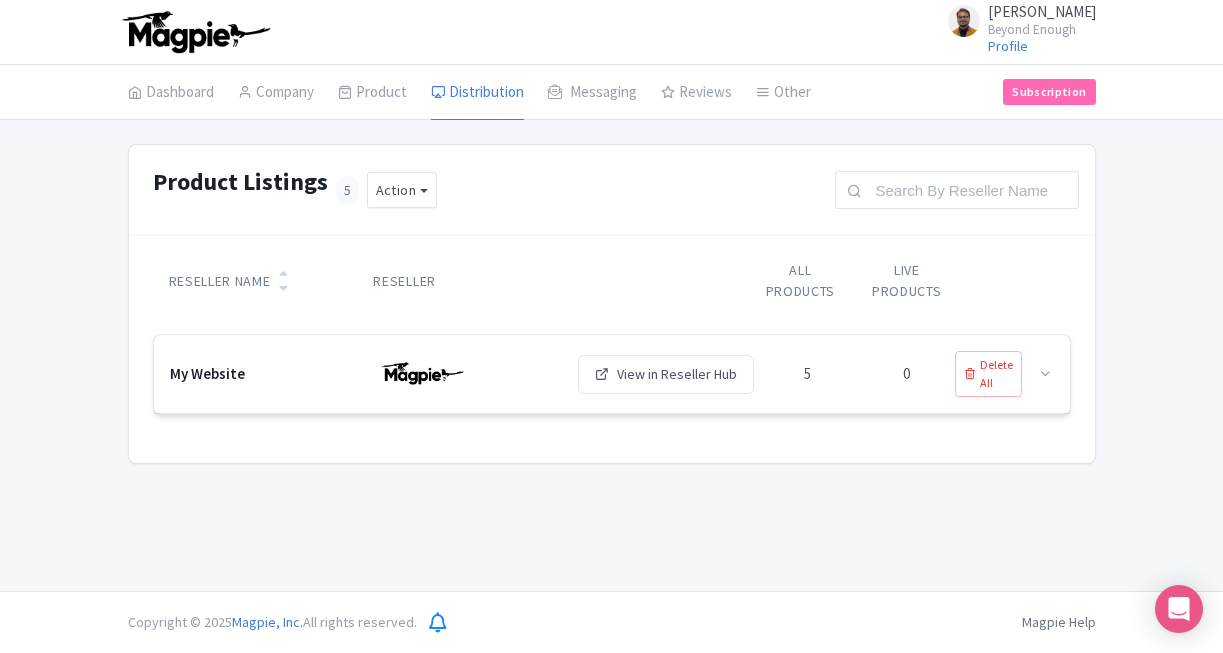 click on "5" at bounding box center [807, 374] 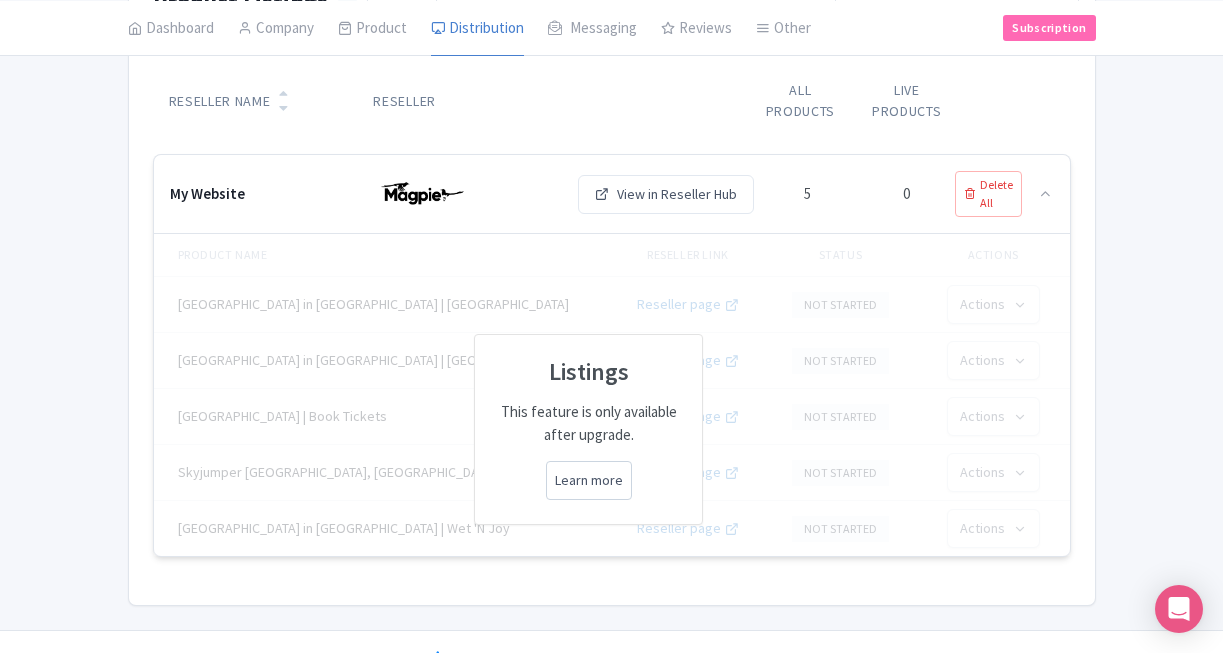 scroll, scrollTop: 219, scrollLeft: 0, axis: vertical 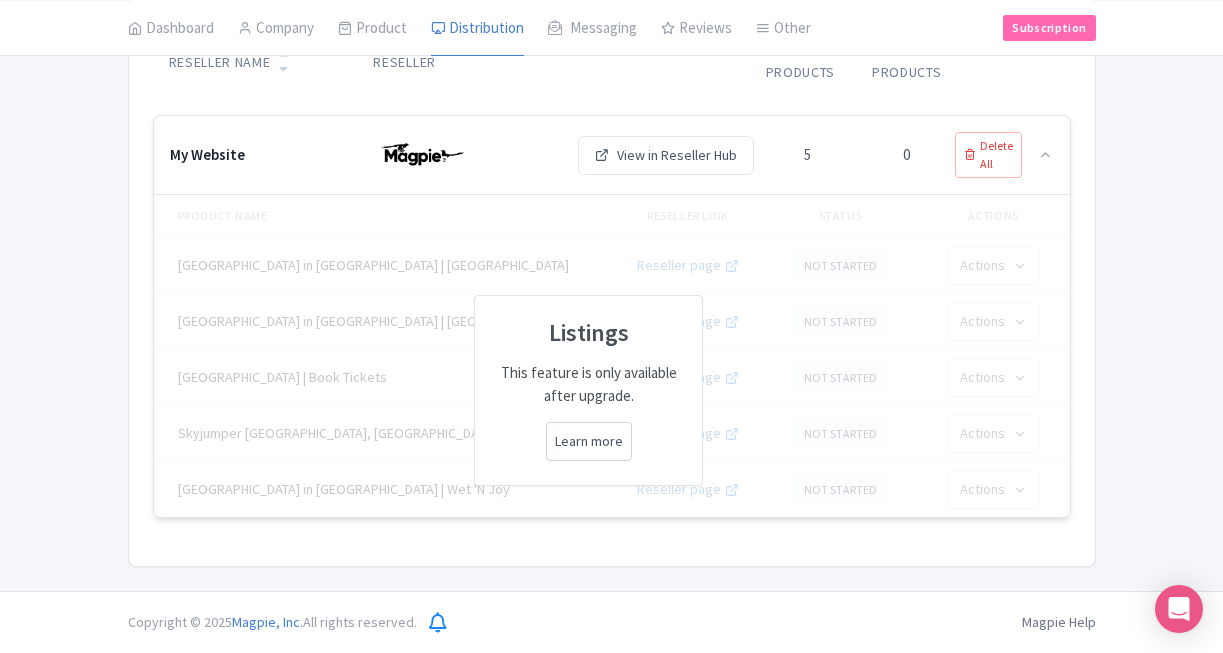 click on "Learn more" at bounding box center [589, 441] 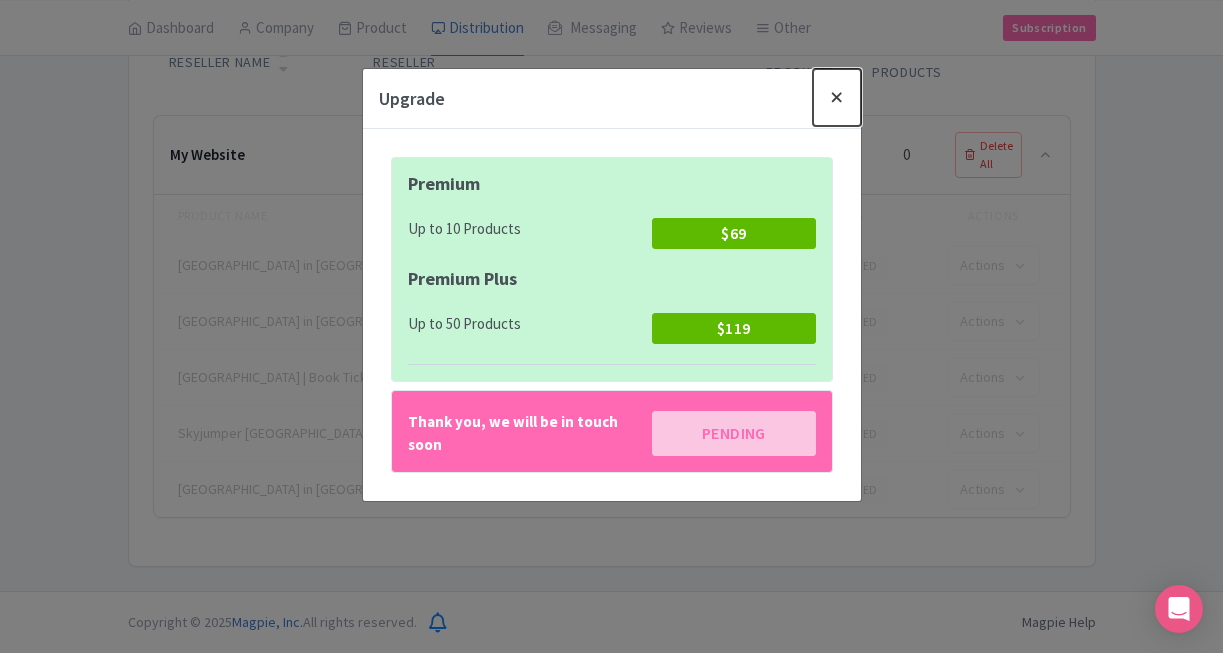 click at bounding box center [837, 97] 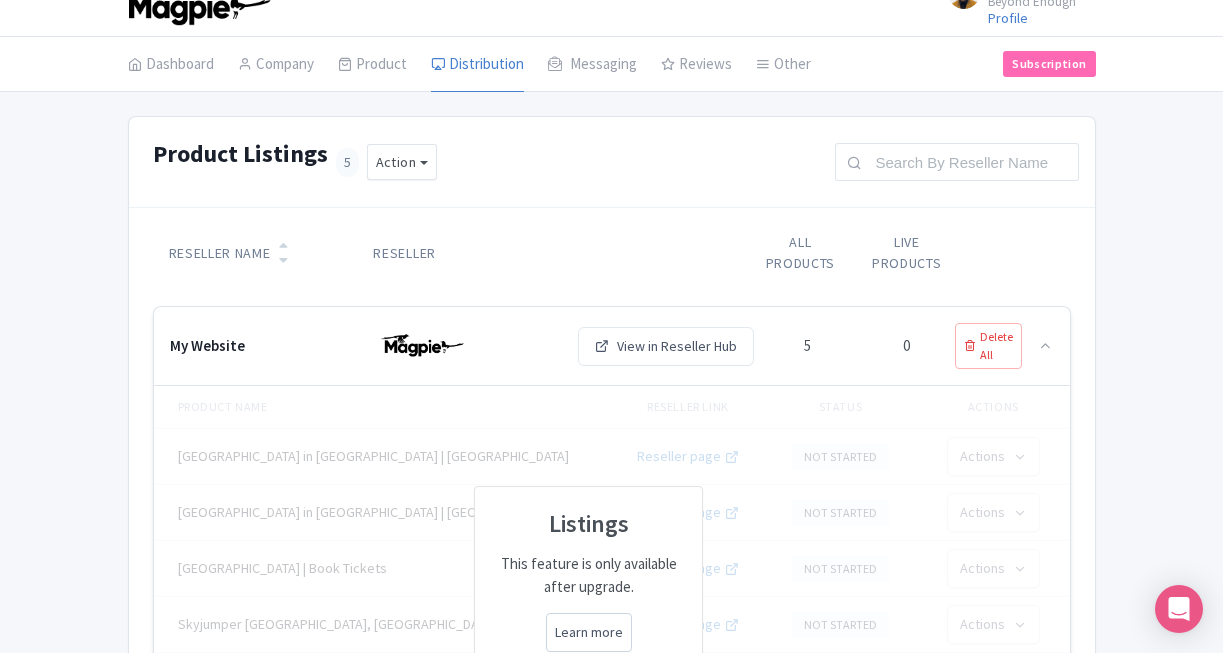 scroll, scrollTop: 0, scrollLeft: 0, axis: both 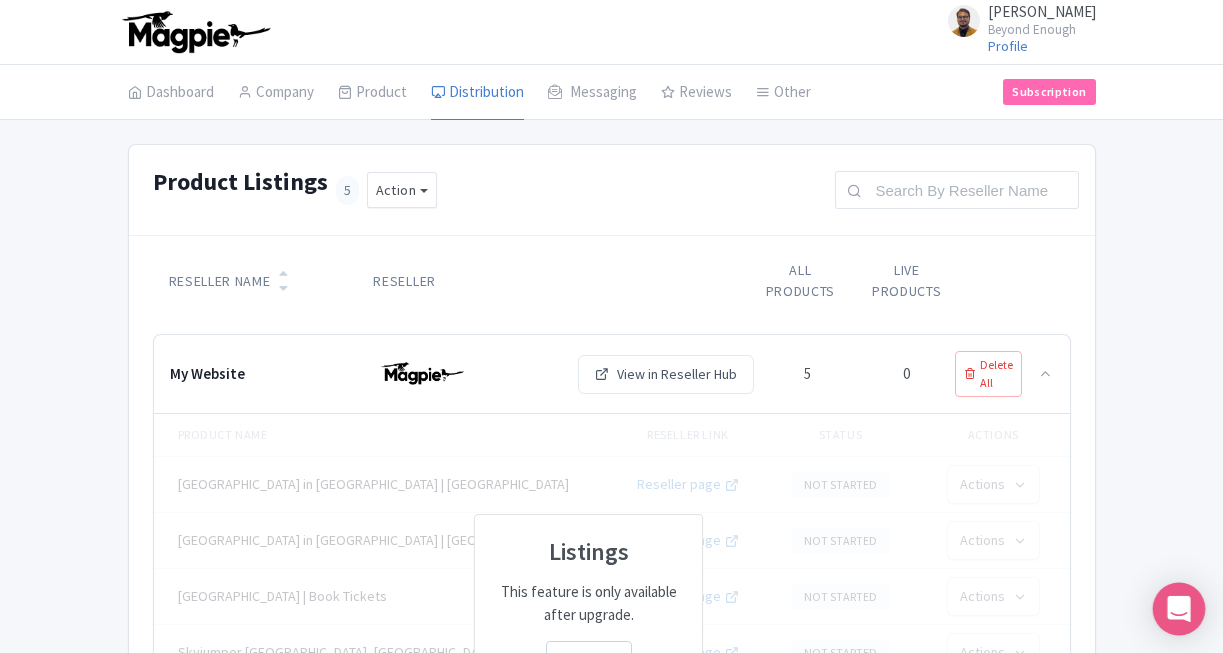click at bounding box center (1179, 609) 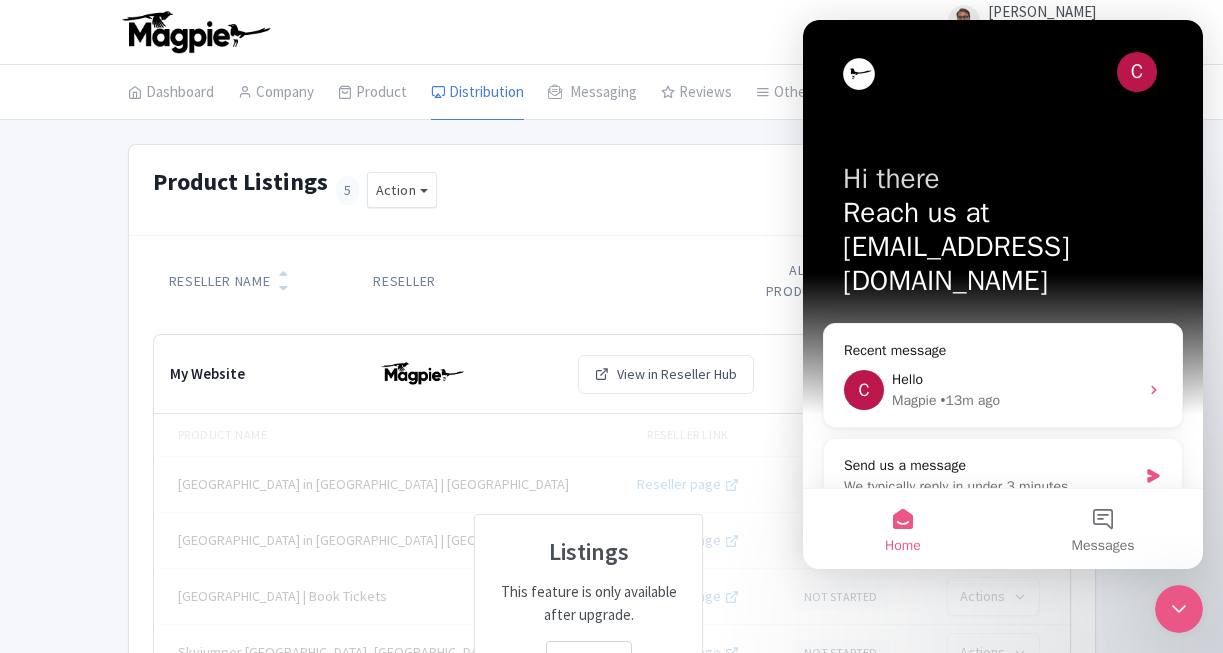 scroll, scrollTop: 0, scrollLeft: 0, axis: both 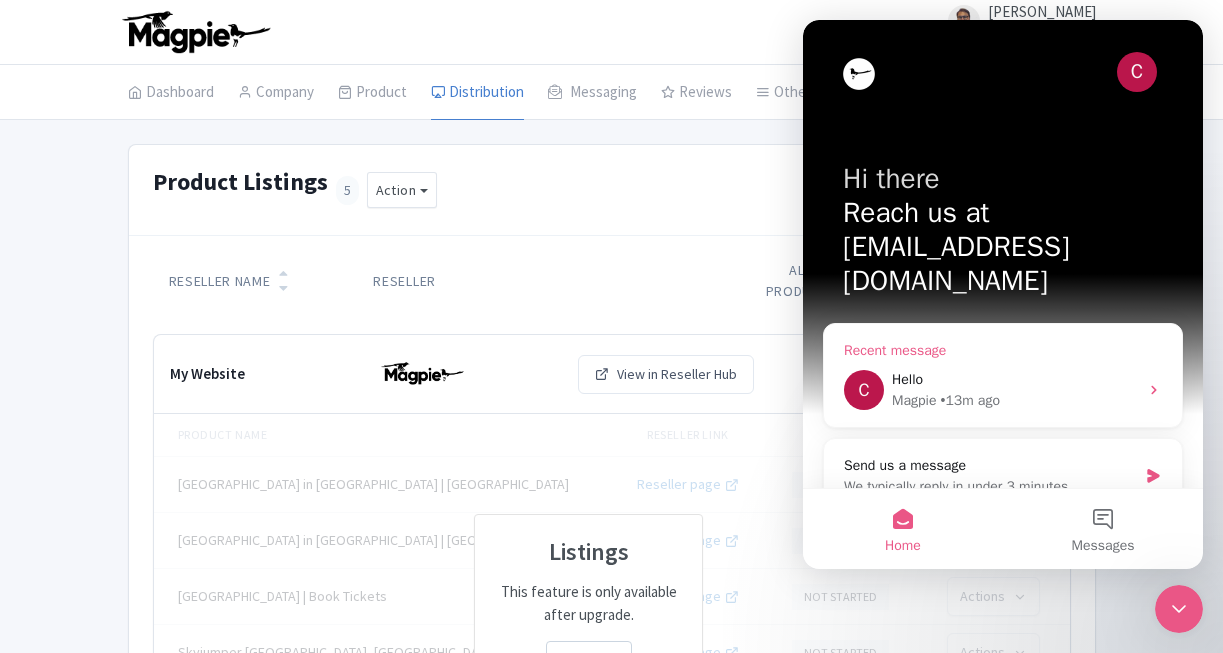click on "Magpie •  13m ago" at bounding box center (1015, 400) 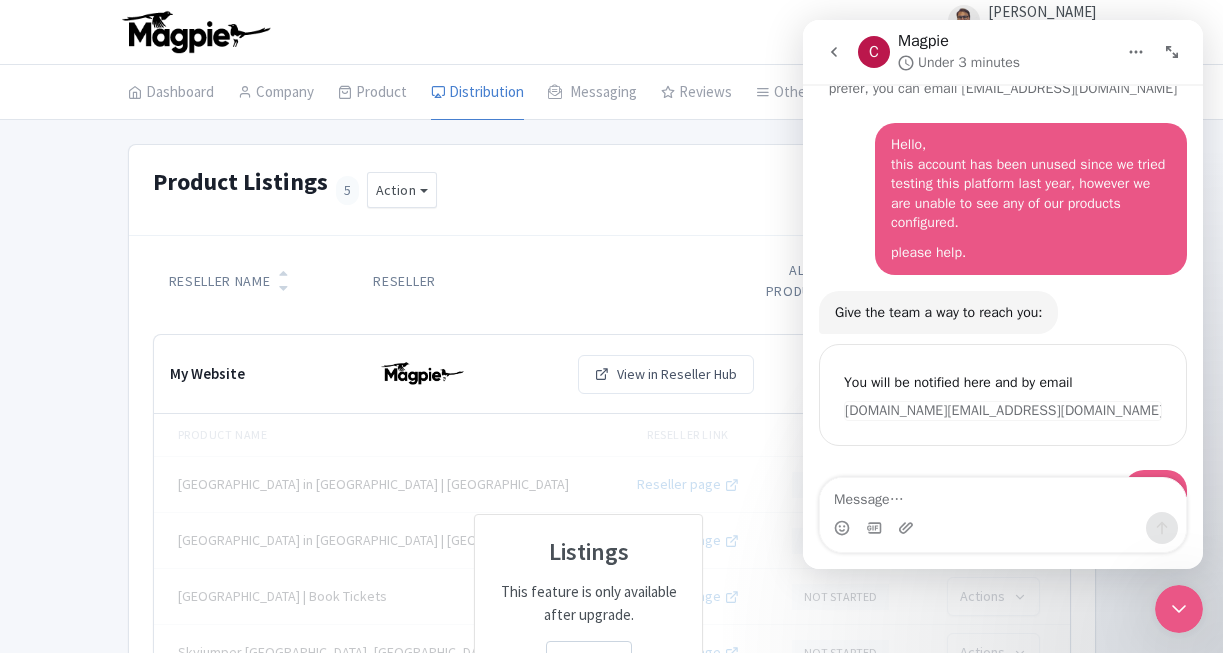 scroll, scrollTop: 123, scrollLeft: 0, axis: vertical 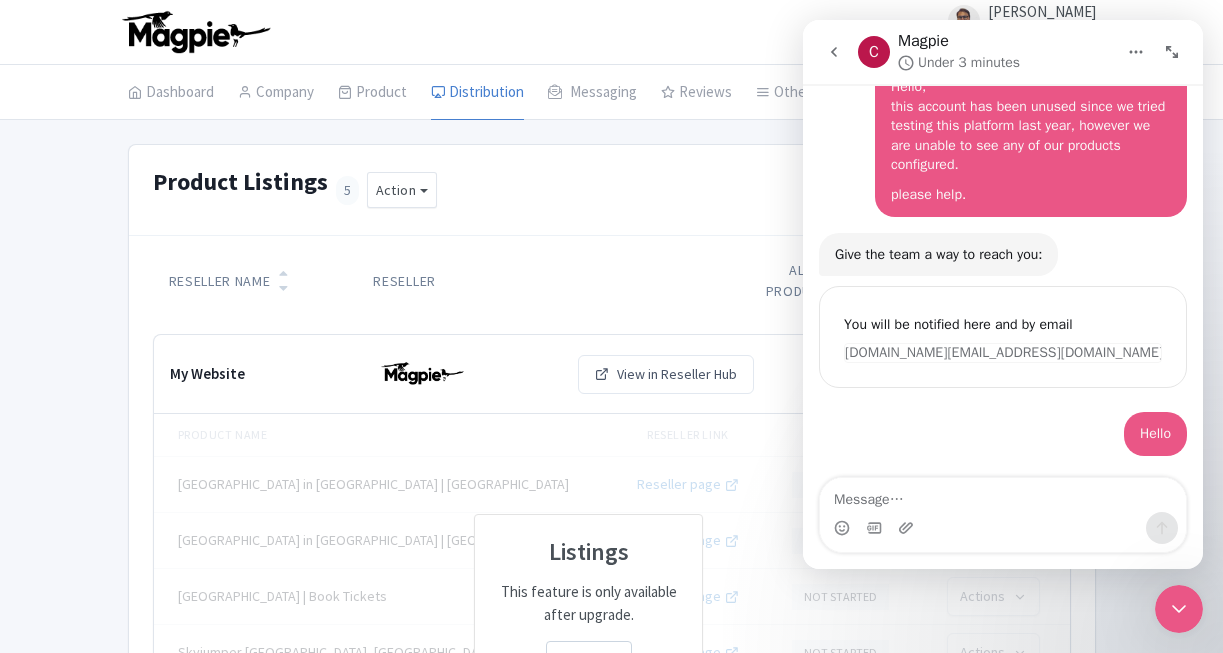 click 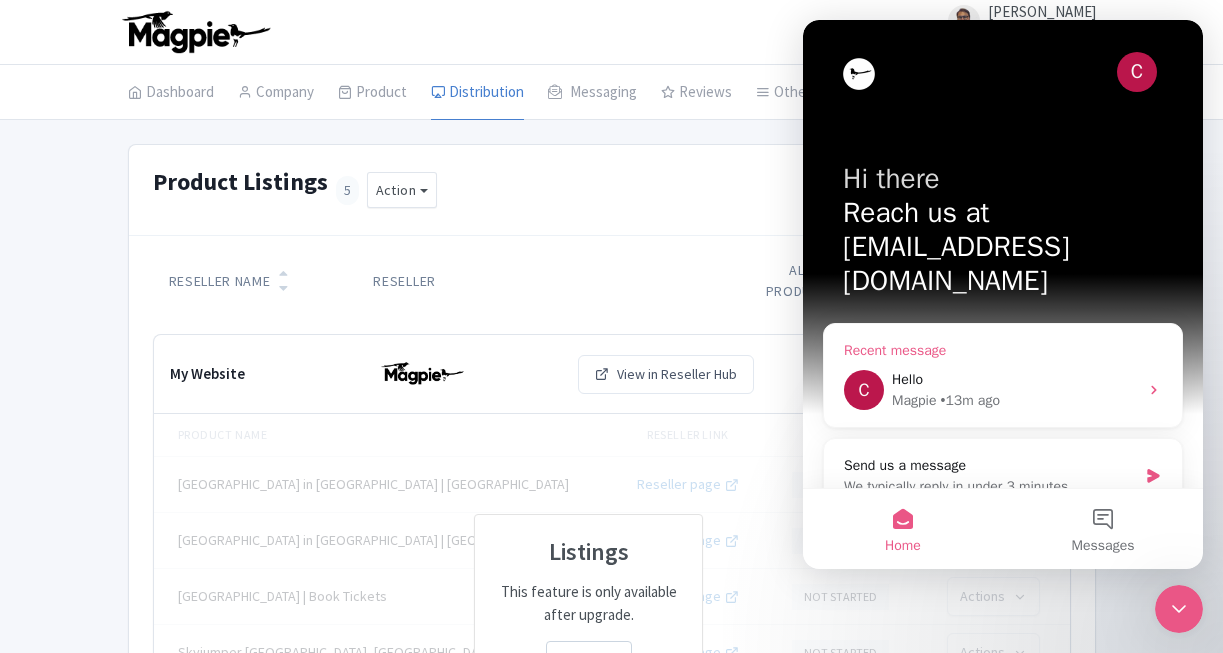 click on "Hello" at bounding box center (1015, 379) 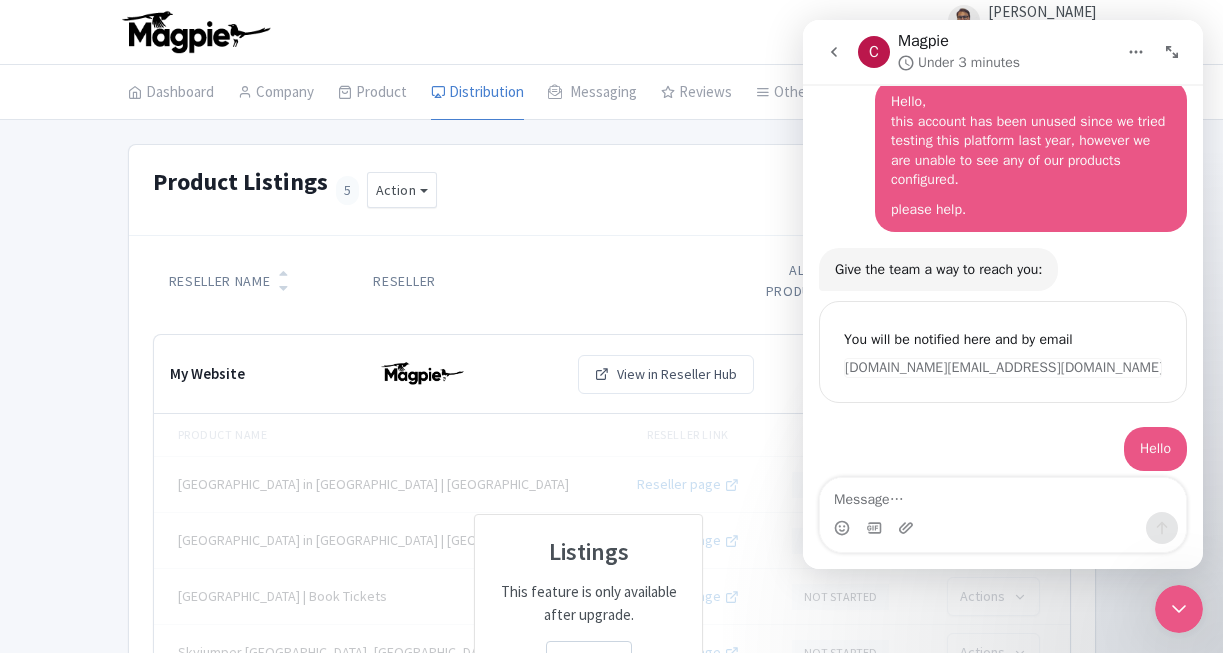 scroll, scrollTop: 123, scrollLeft: 0, axis: vertical 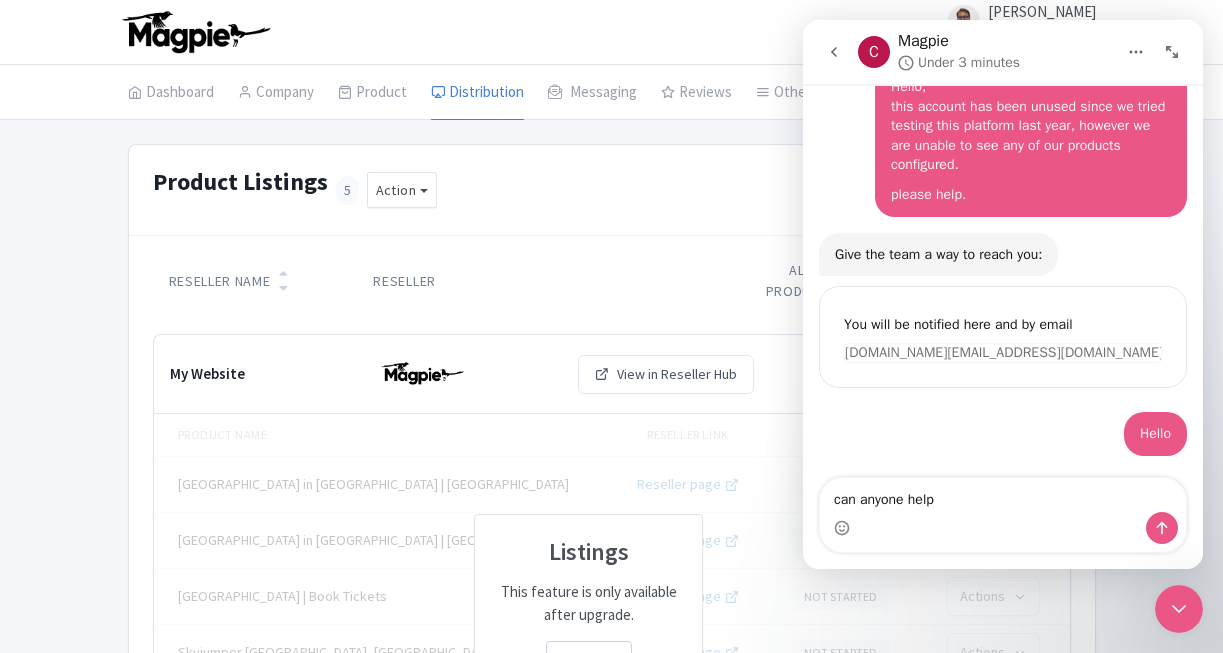 type on "can anyone help?" 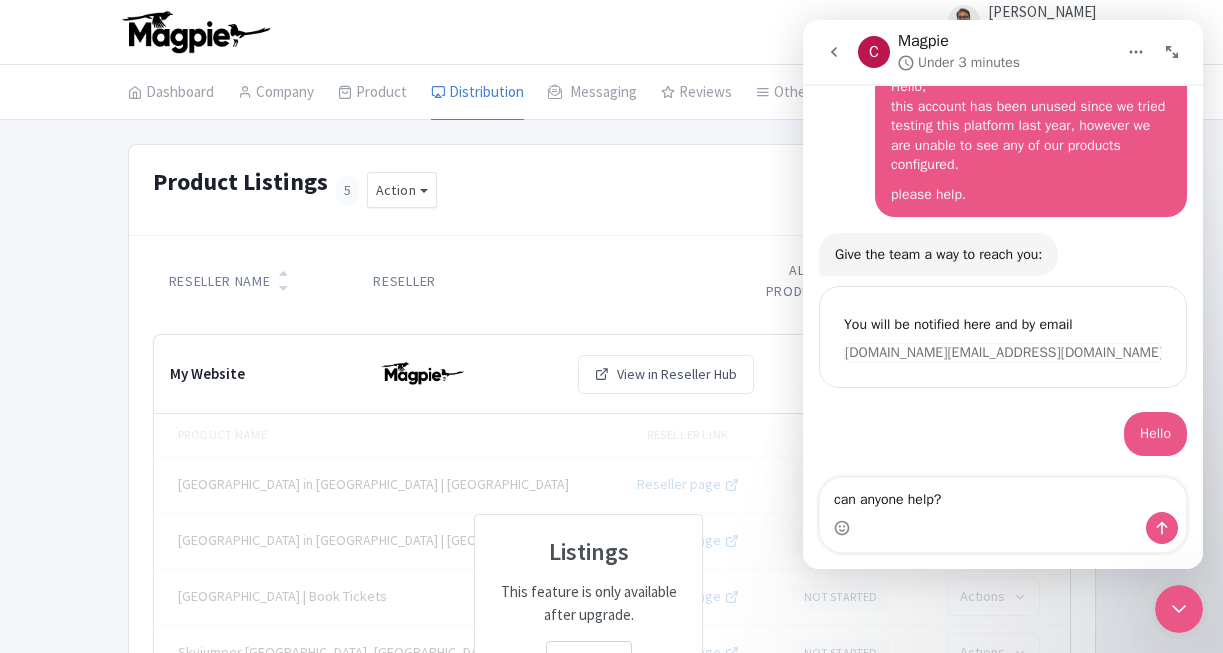 type 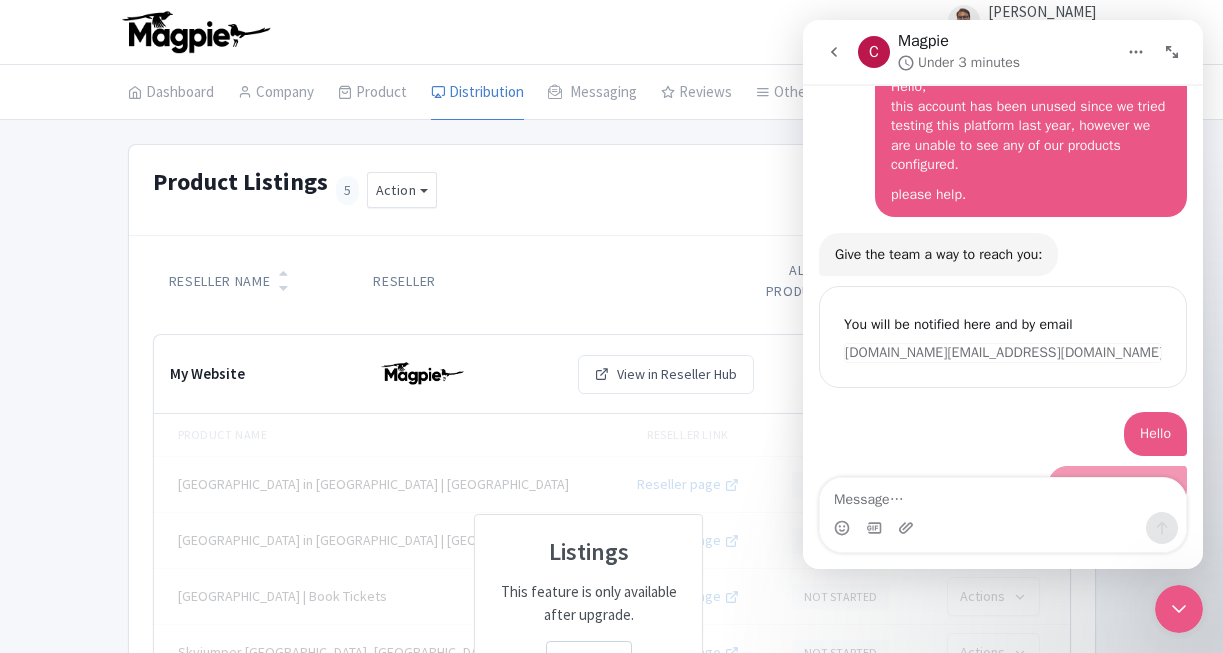 scroll, scrollTop: 168, scrollLeft: 0, axis: vertical 